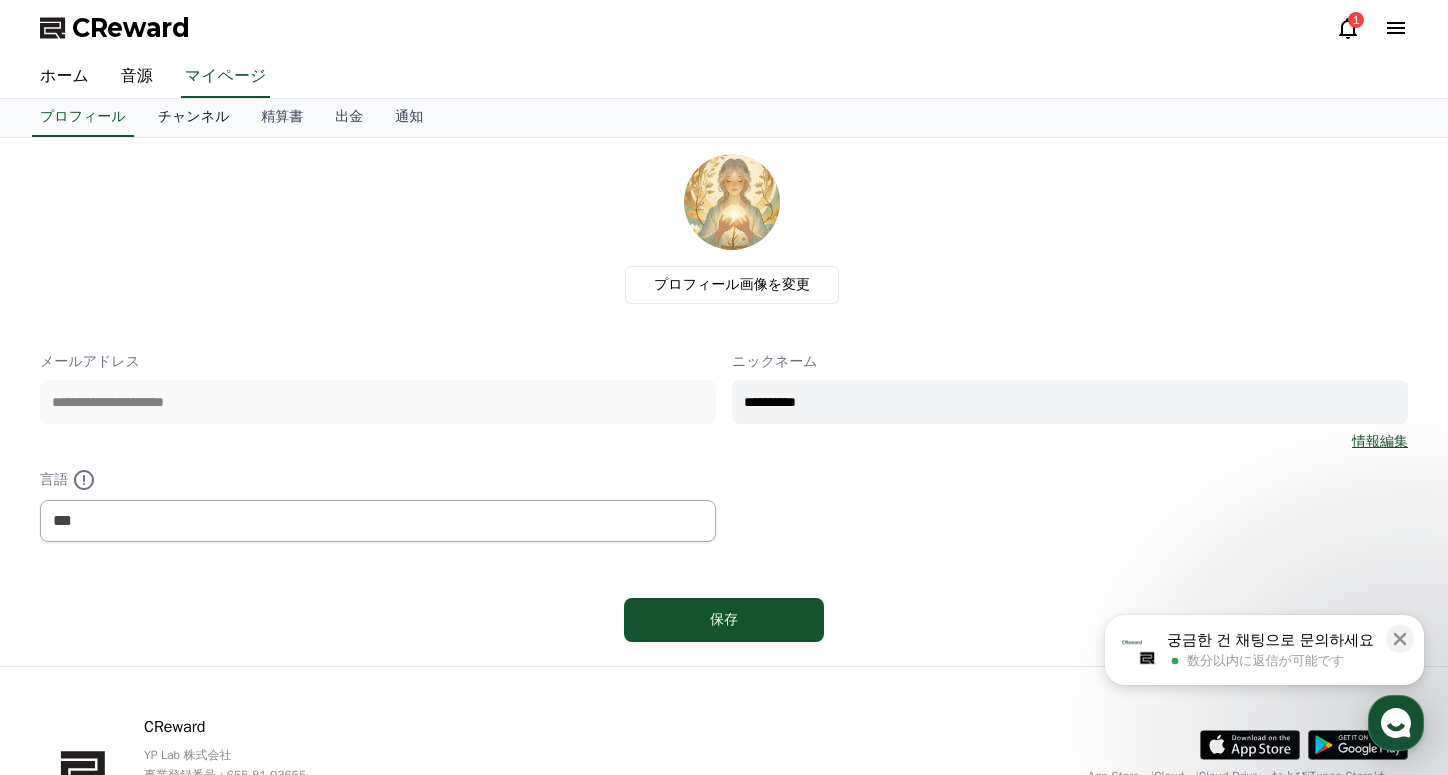 scroll, scrollTop: 0, scrollLeft: 0, axis: both 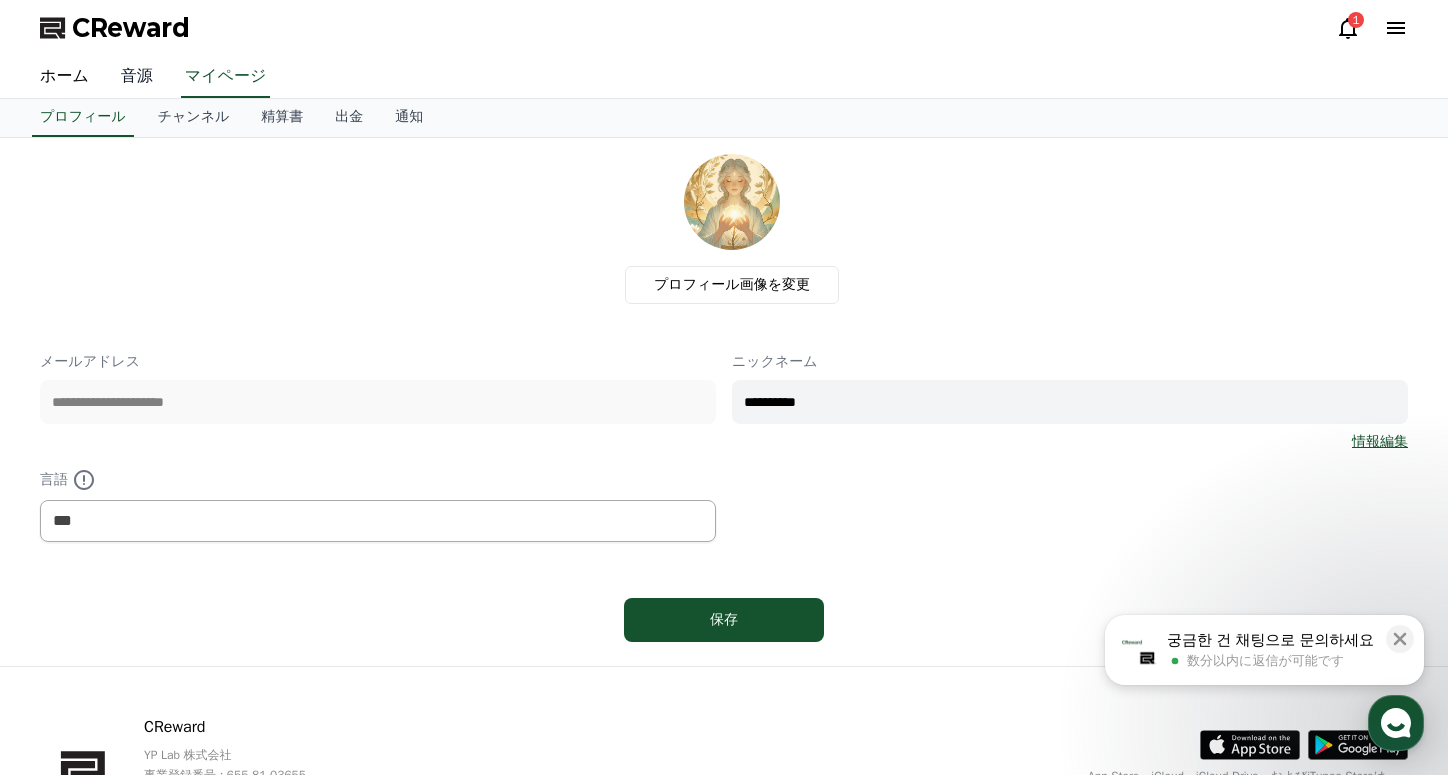 click on "音源" at bounding box center (137, 77) 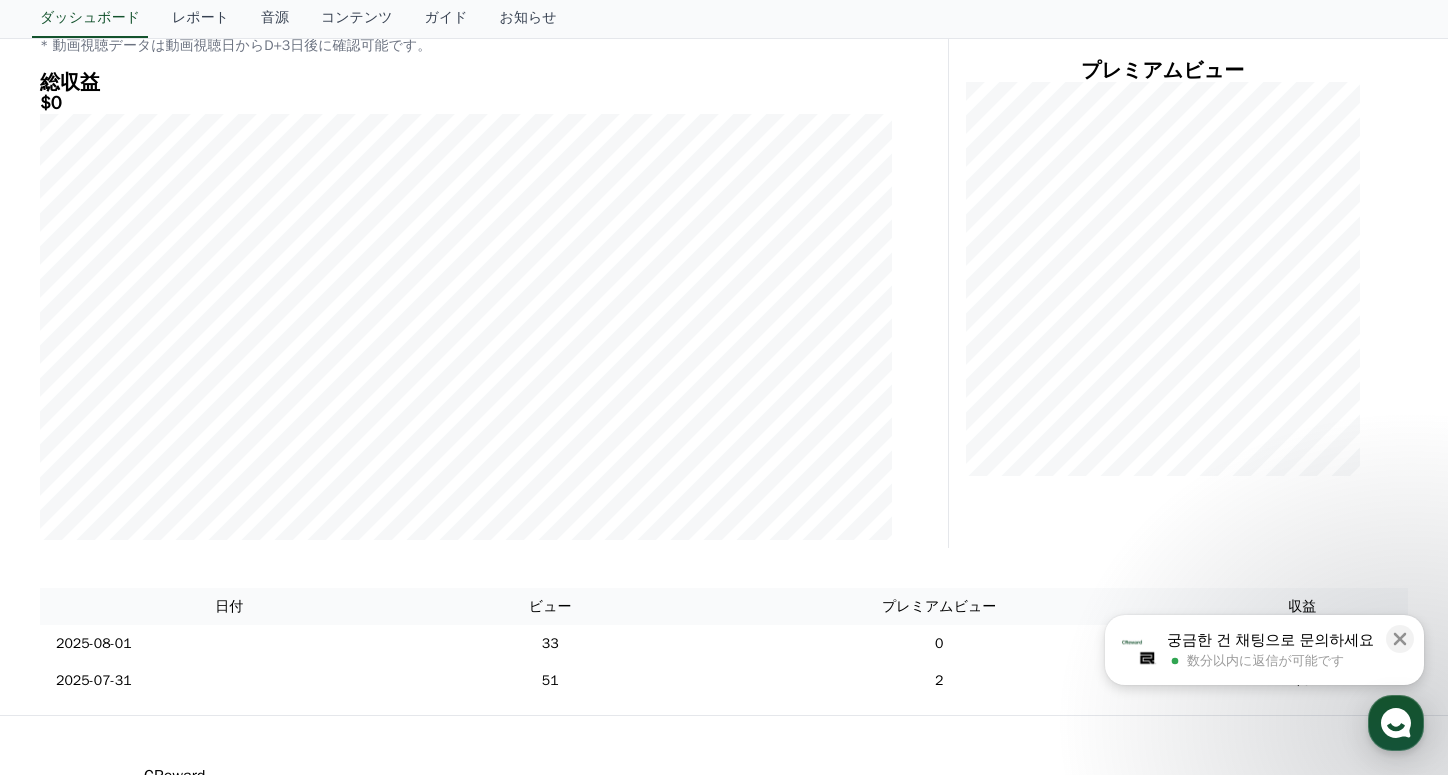 scroll, scrollTop: 0, scrollLeft: 0, axis: both 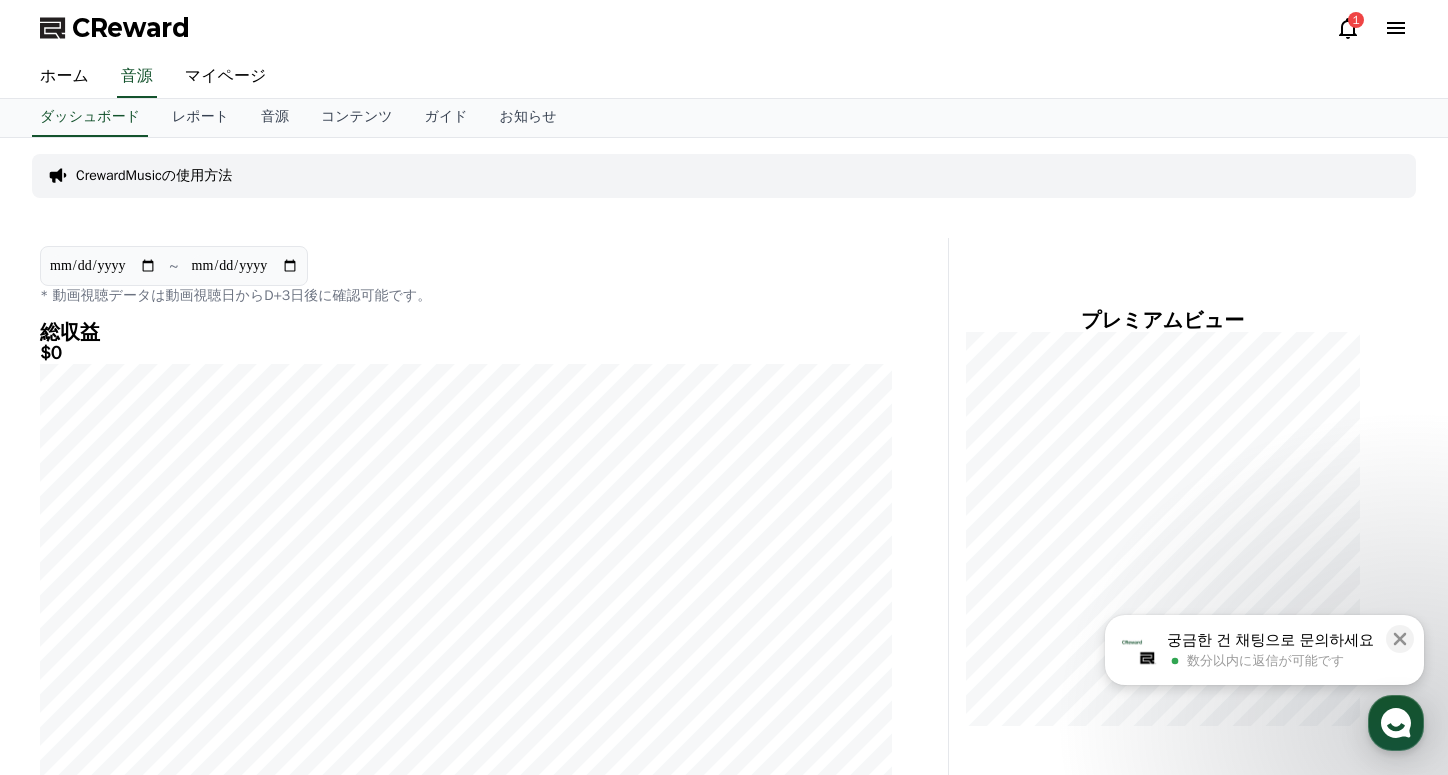 click 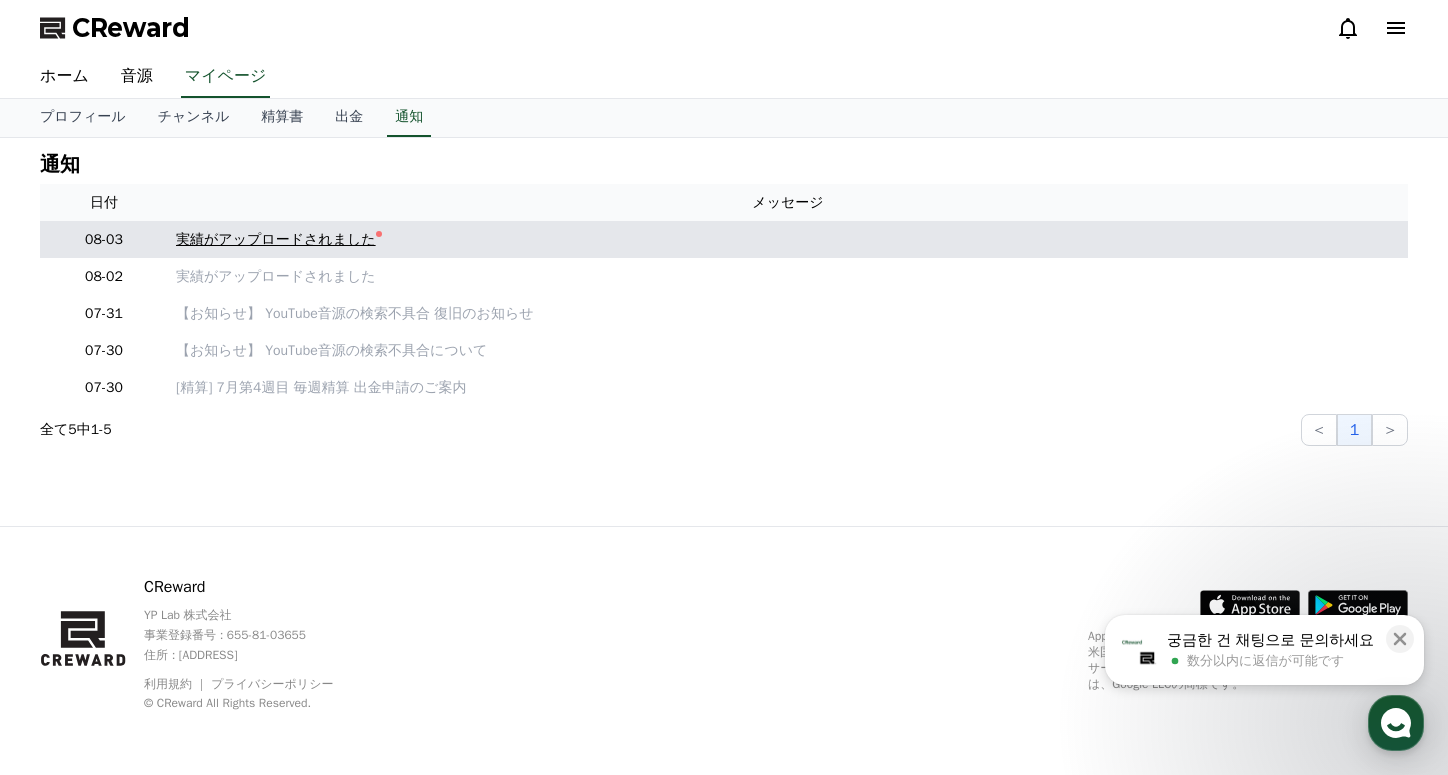 click on "実績がアップロードされました" at bounding box center (276, 239) 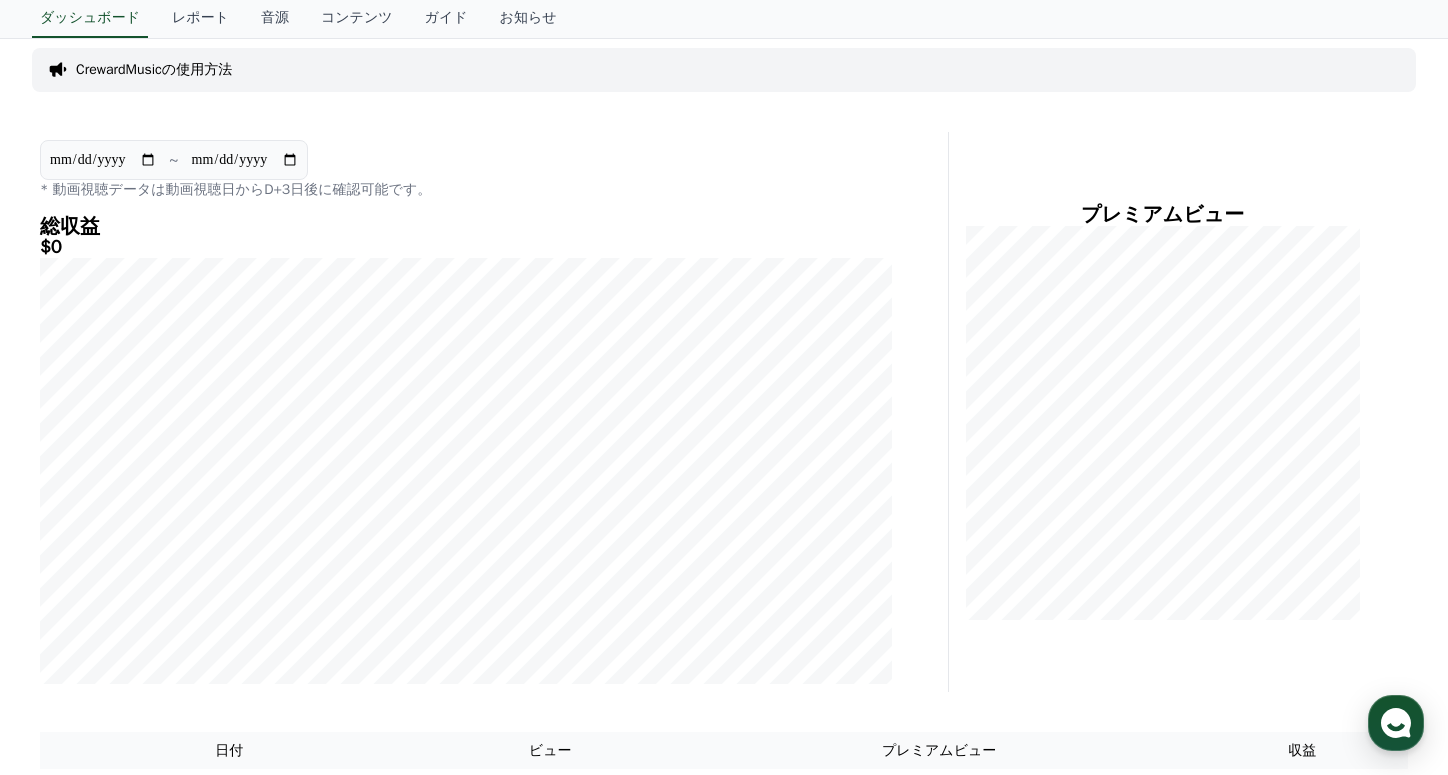 scroll, scrollTop: 0, scrollLeft: 0, axis: both 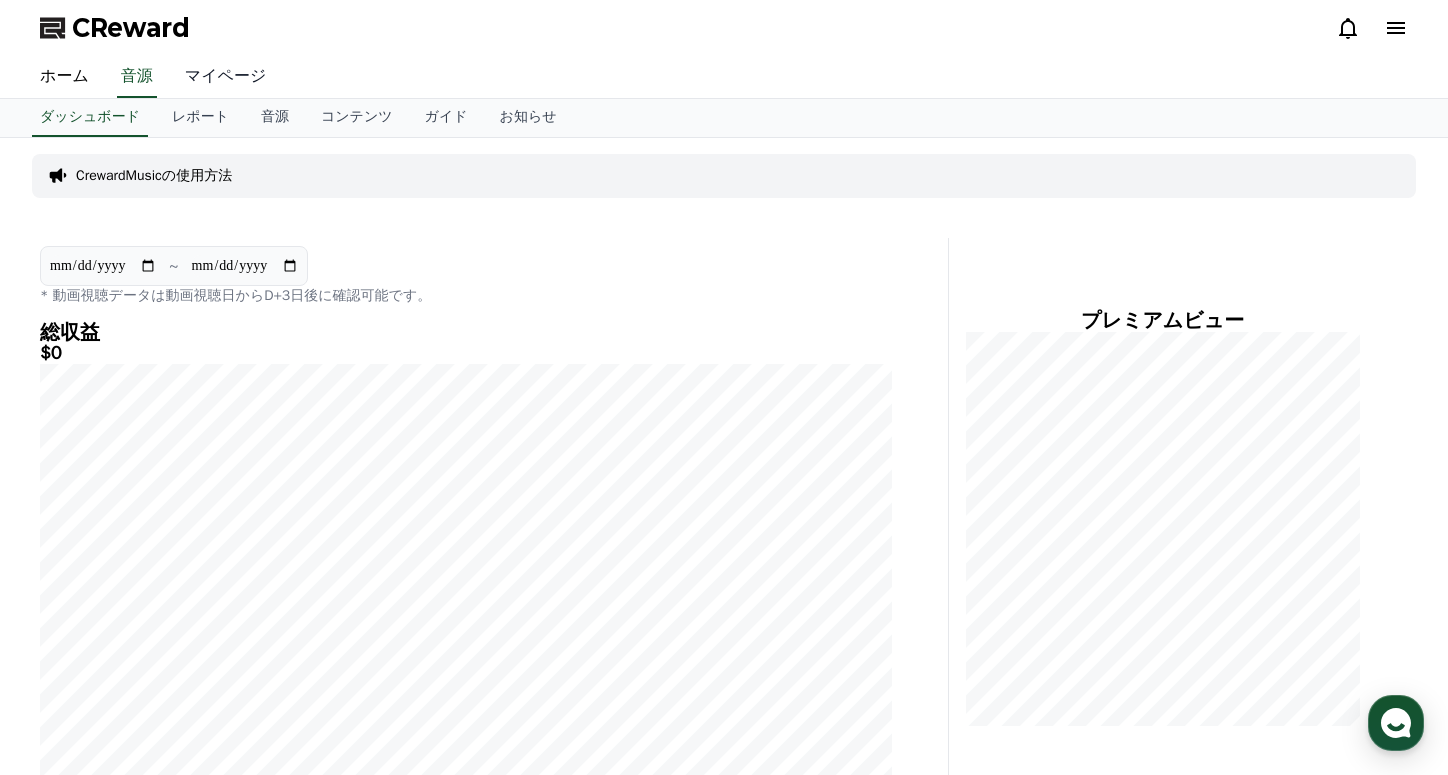 click on "マイページ" at bounding box center [226, 77] 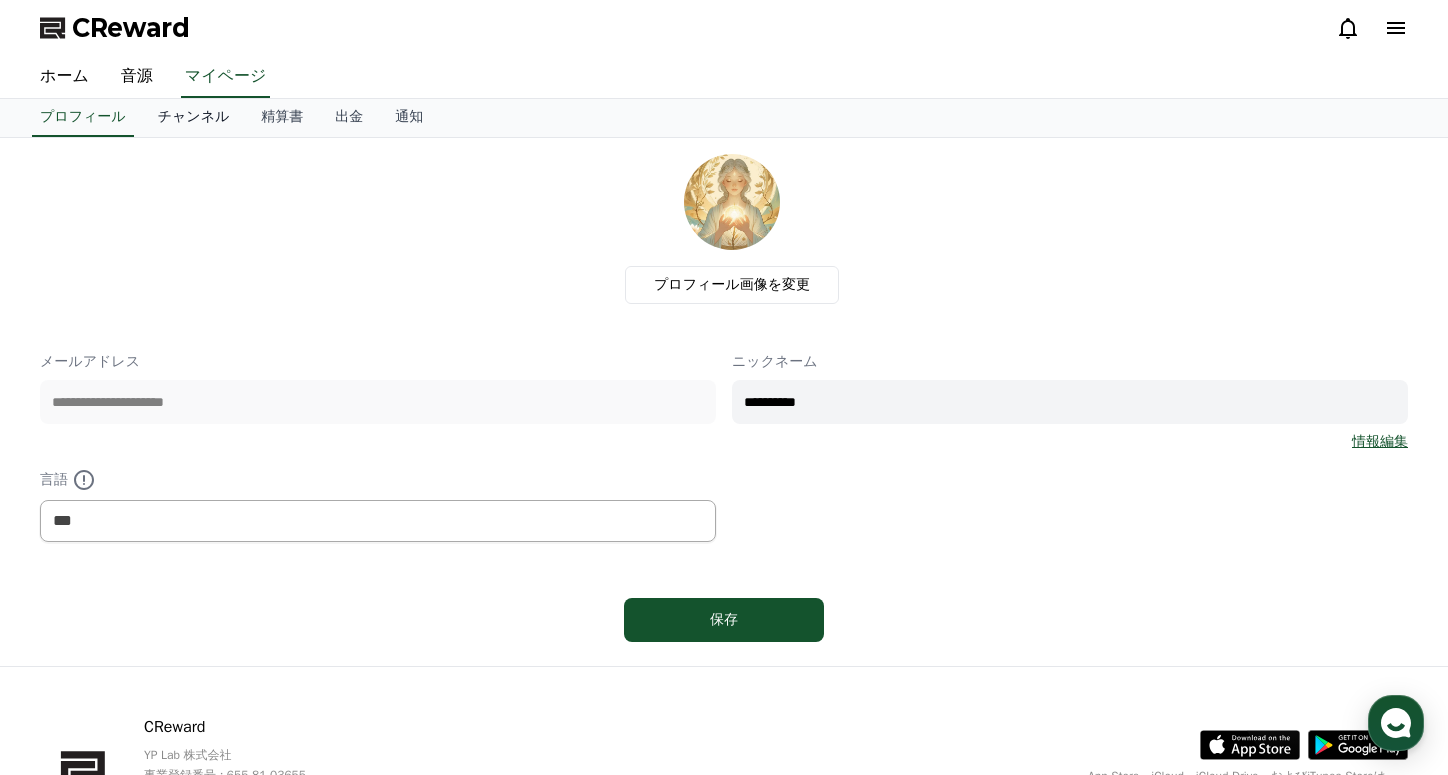click on "チャンネル" at bounding box center [194, 118] 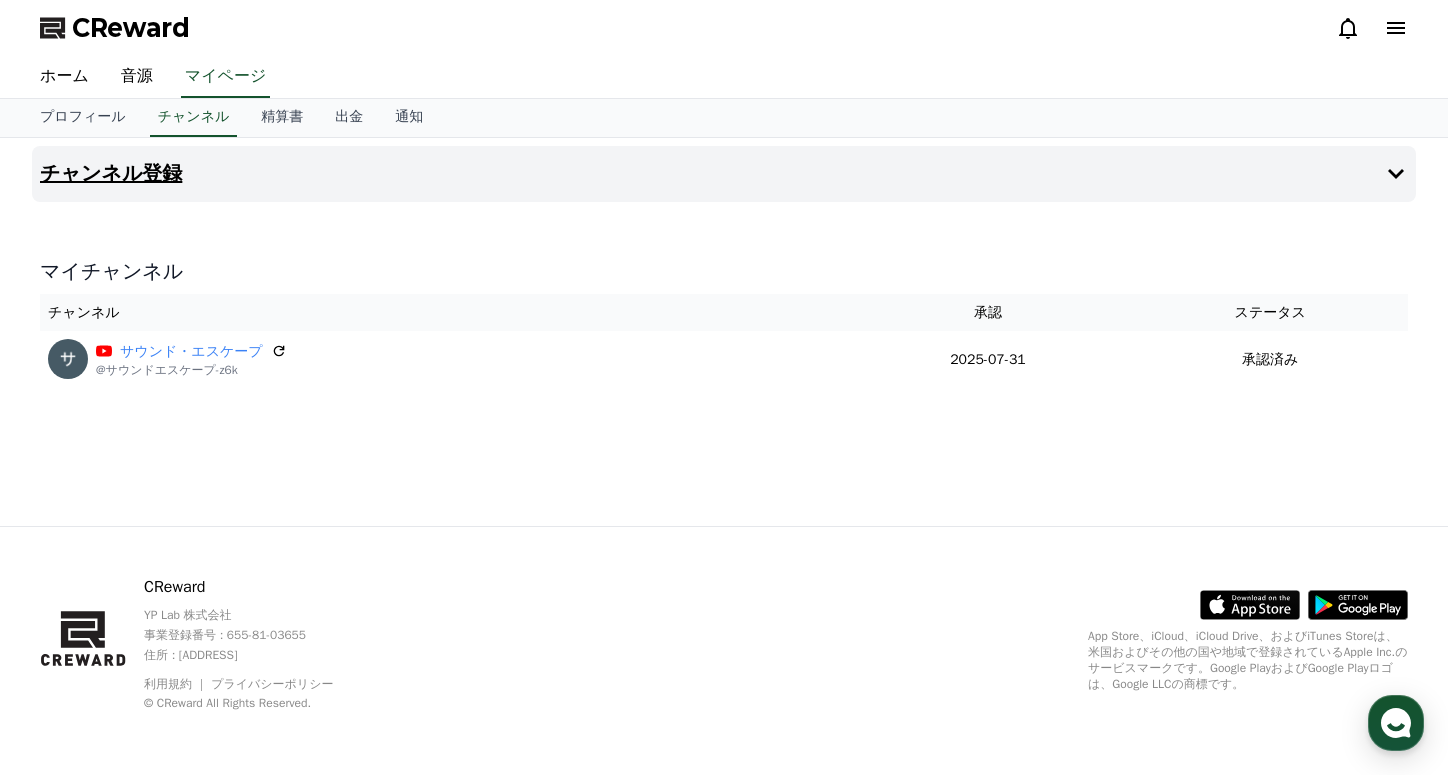 click on "チャンネル登録" at bounding box center (111, 174) 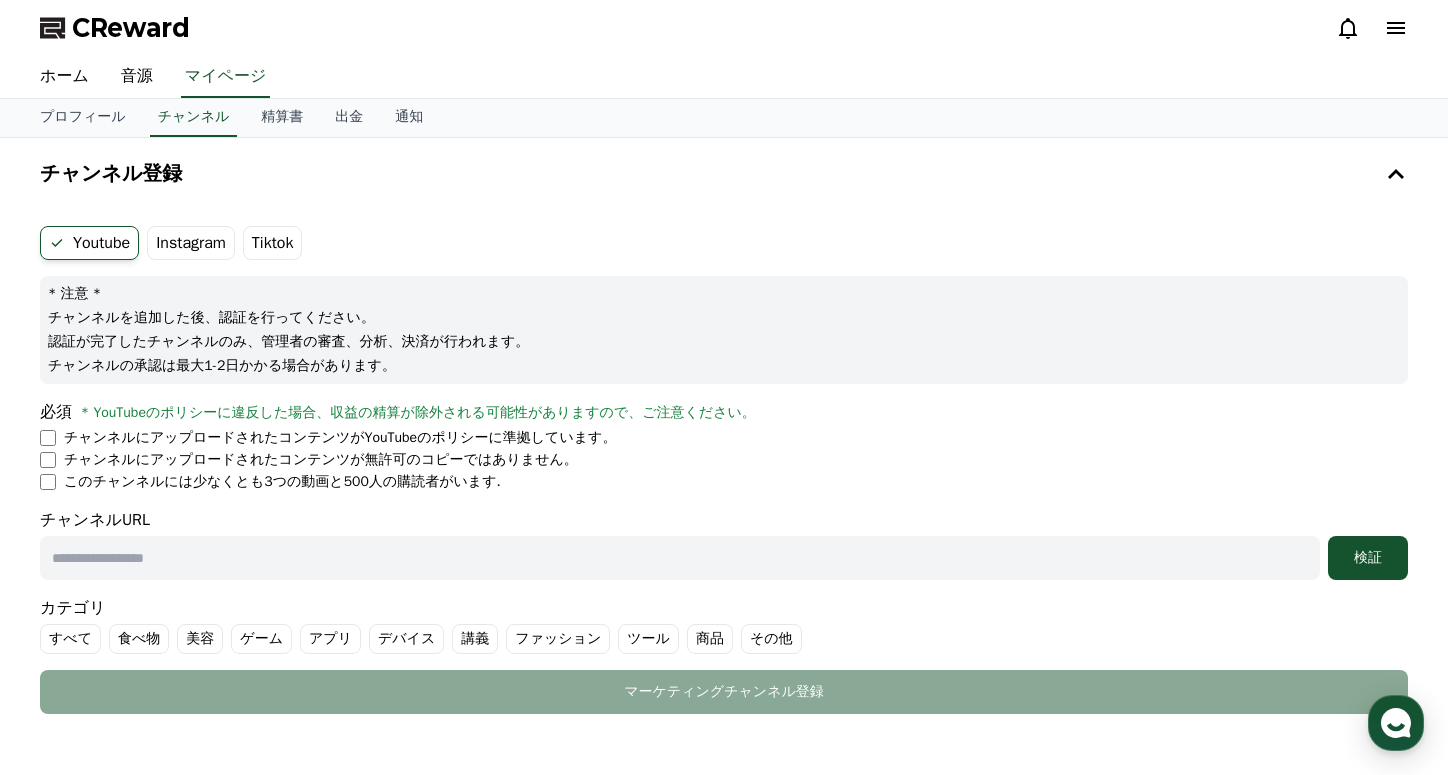 click on "Instagram" at bounding box center (191, 243) 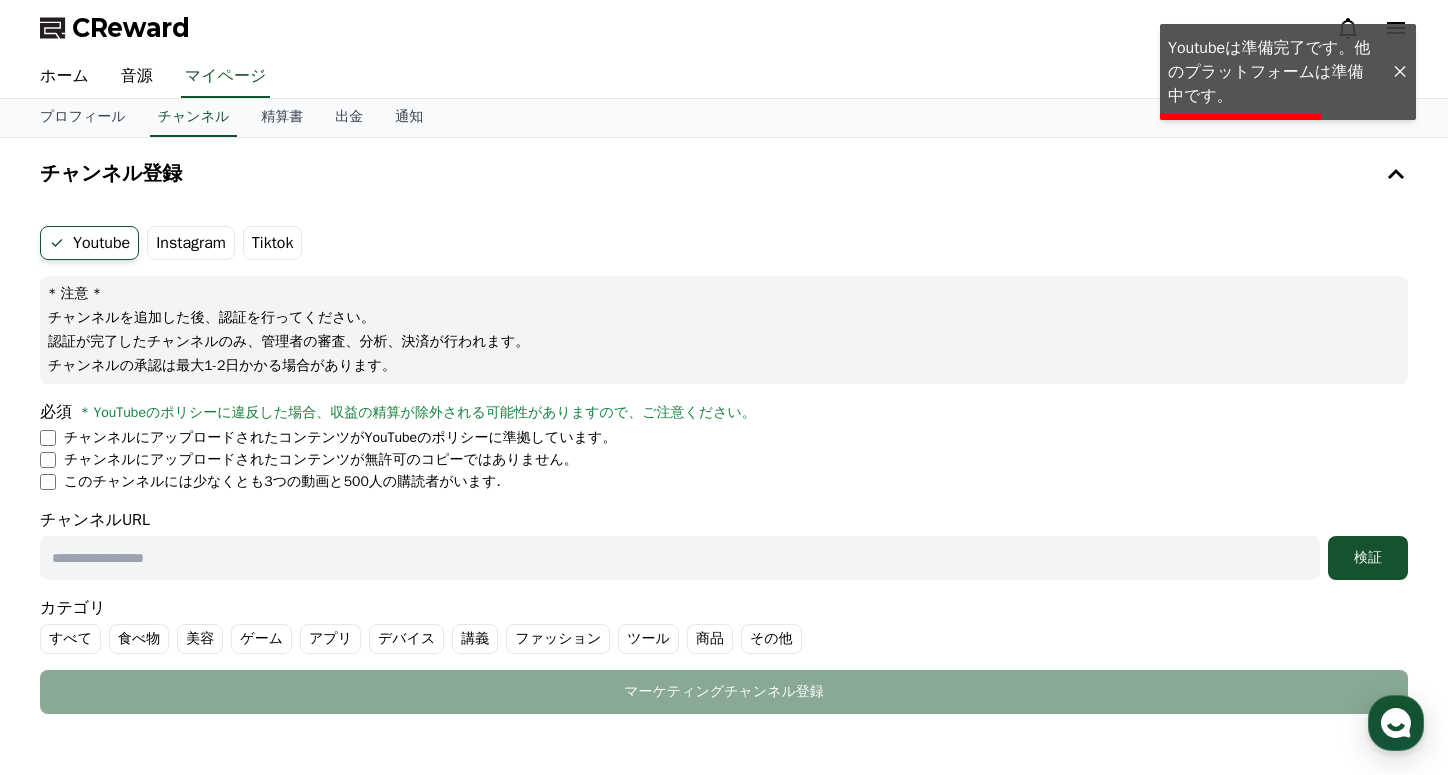 click on "Tiktok" at bounding box center [273, 243] 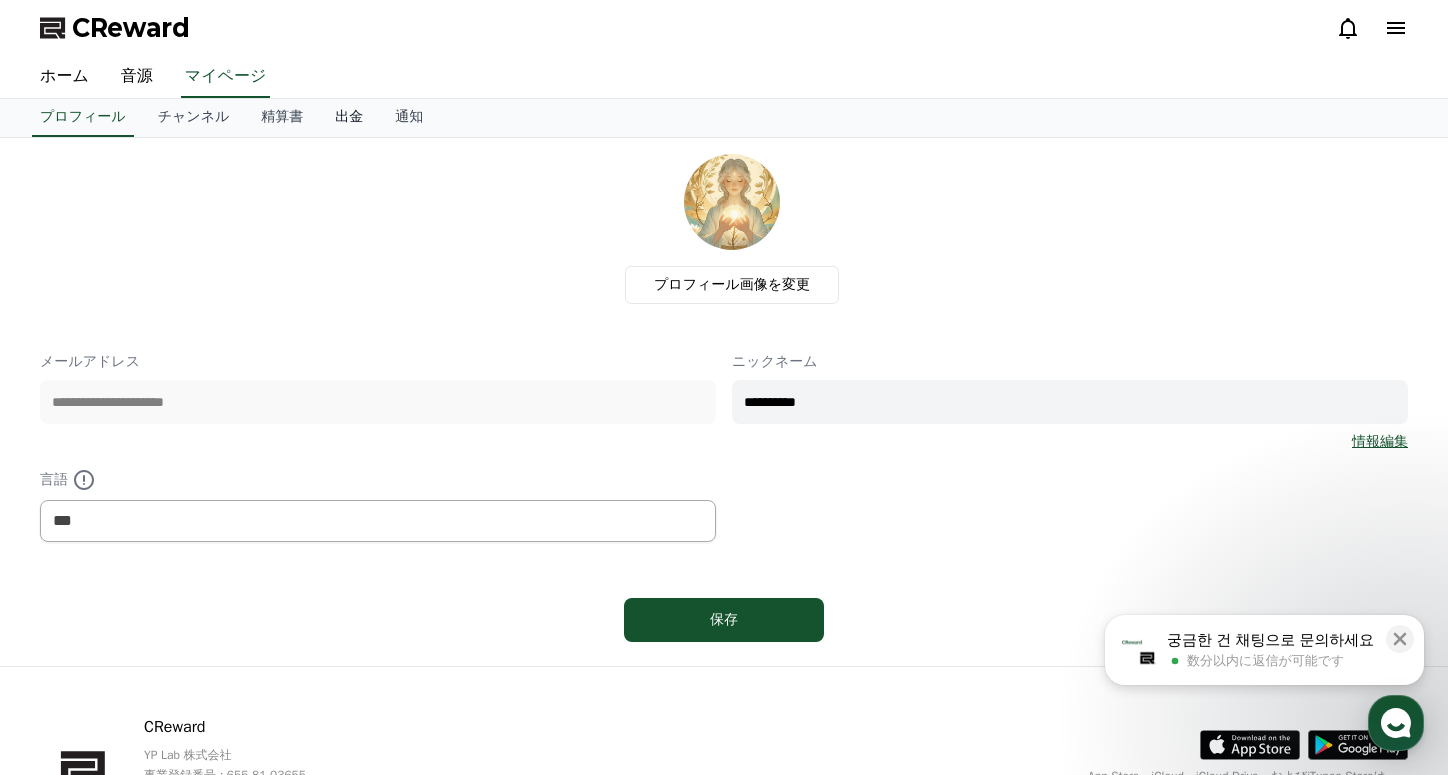 scroll, scrollTop: 0, scrollLeft: 0, axis: both 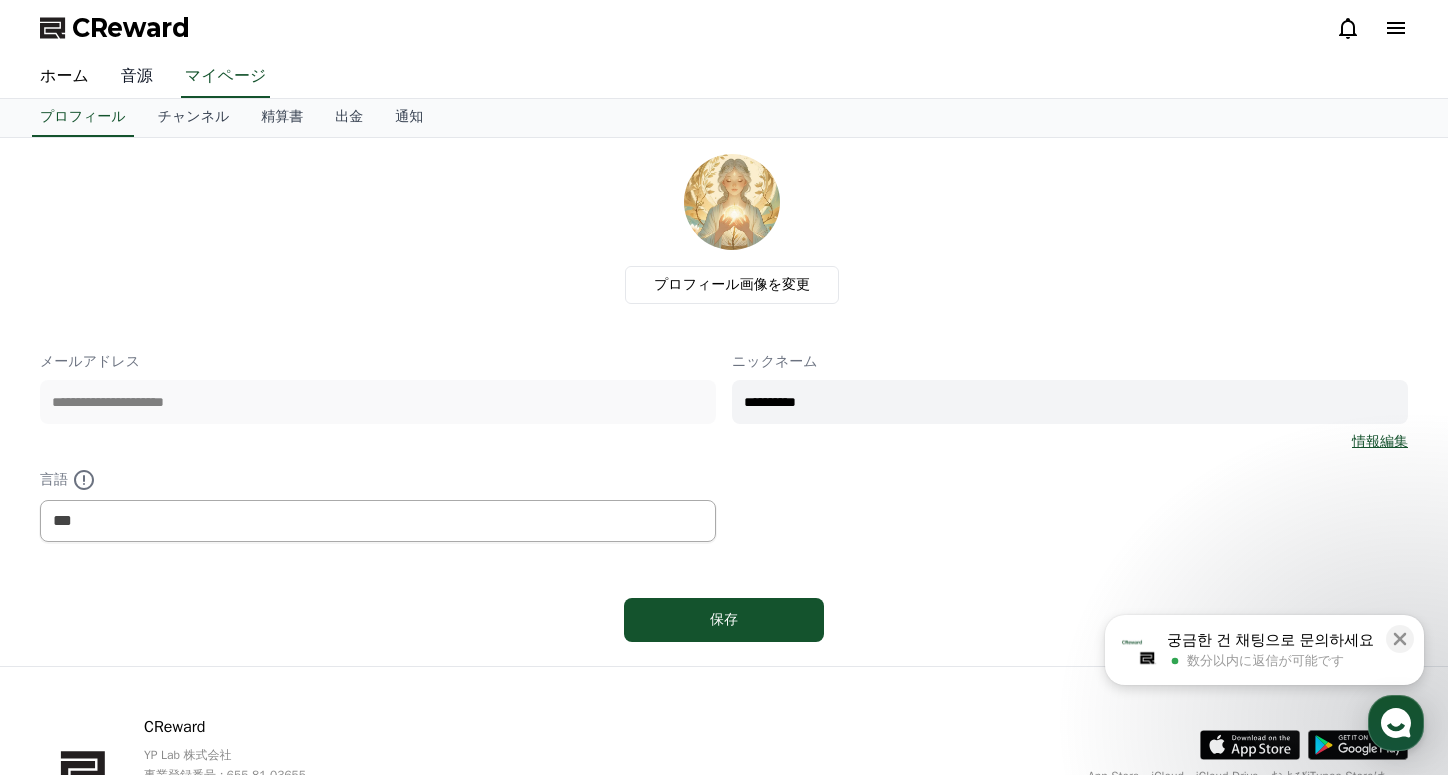 click on "音源" at bounding box center [137, 77] 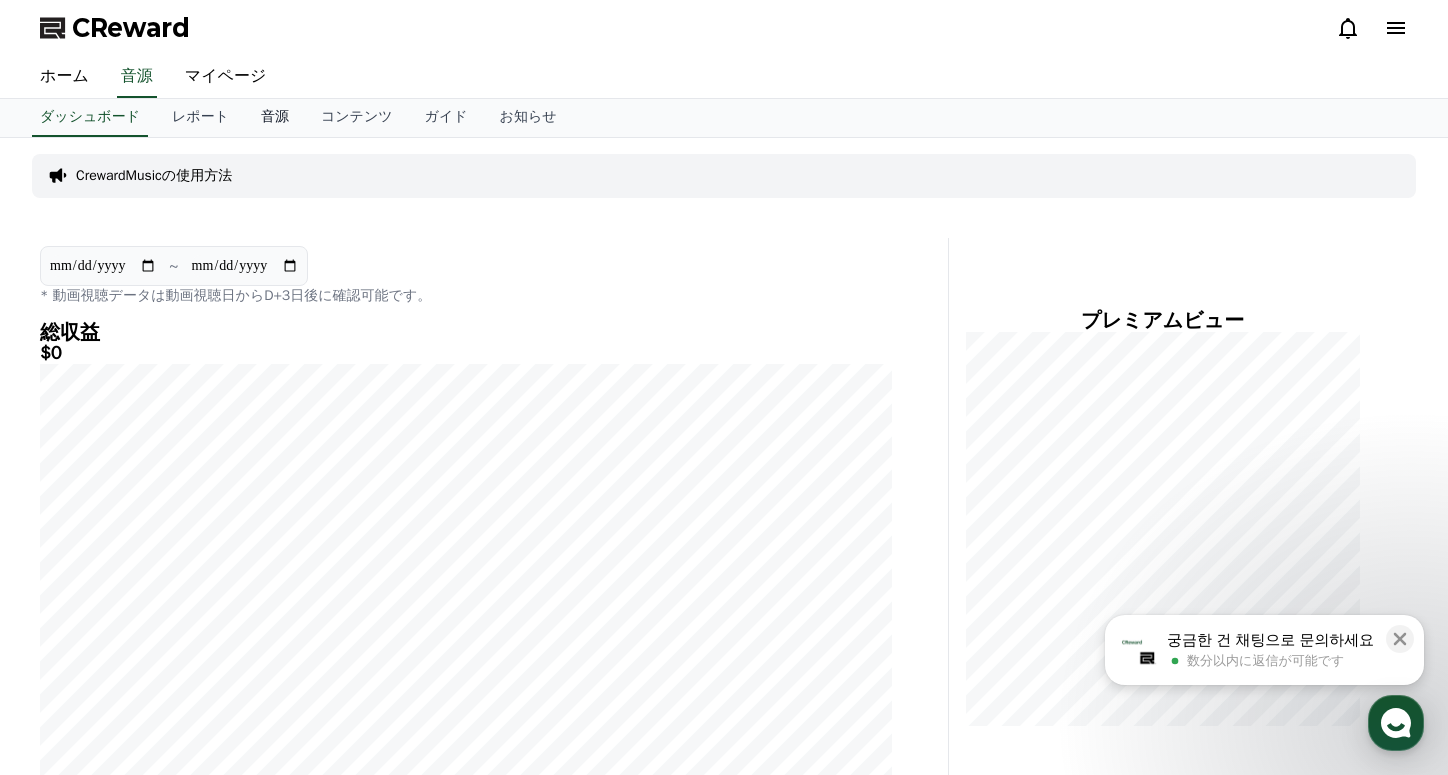 click on "音源" at bounding box center [275, 118] 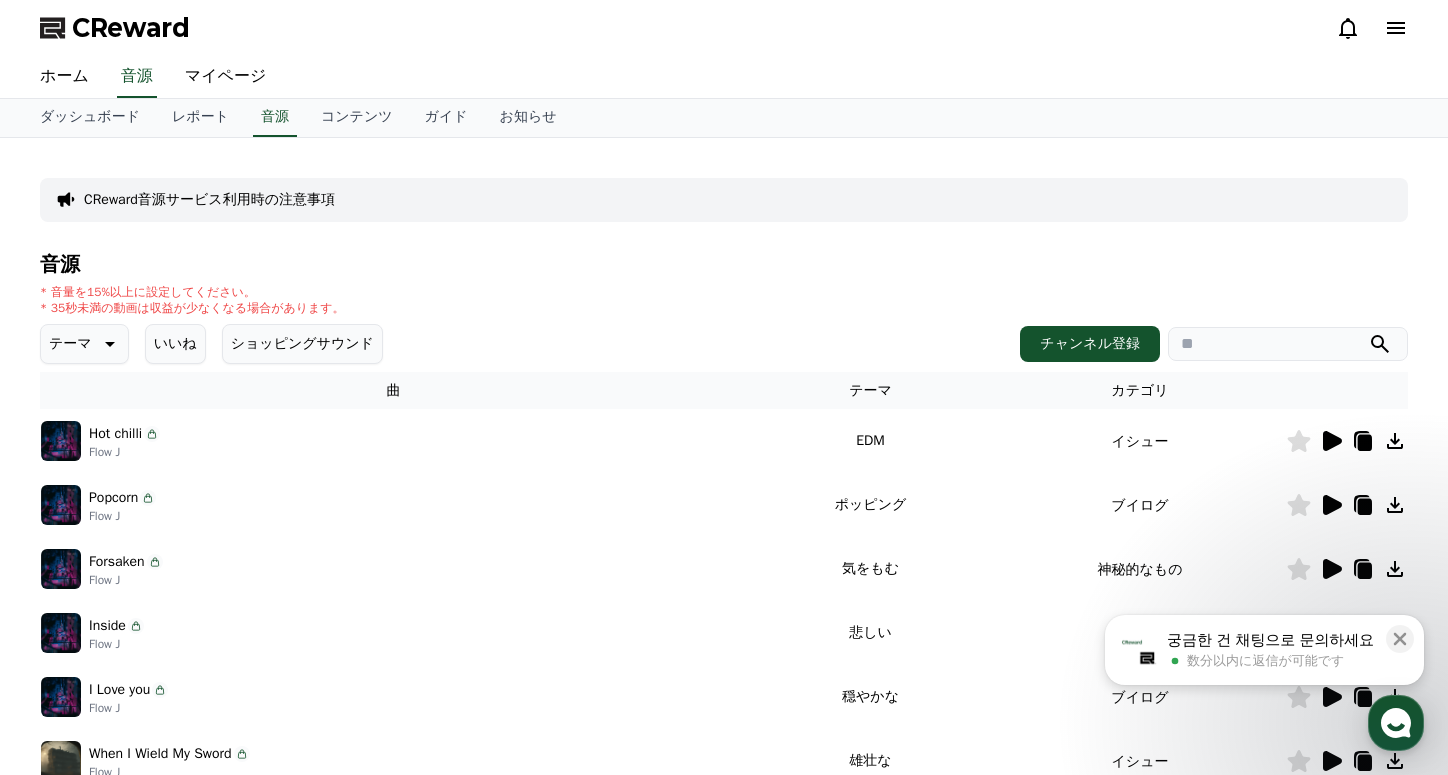 click on "テーマ" at bounding box center (70, 344) 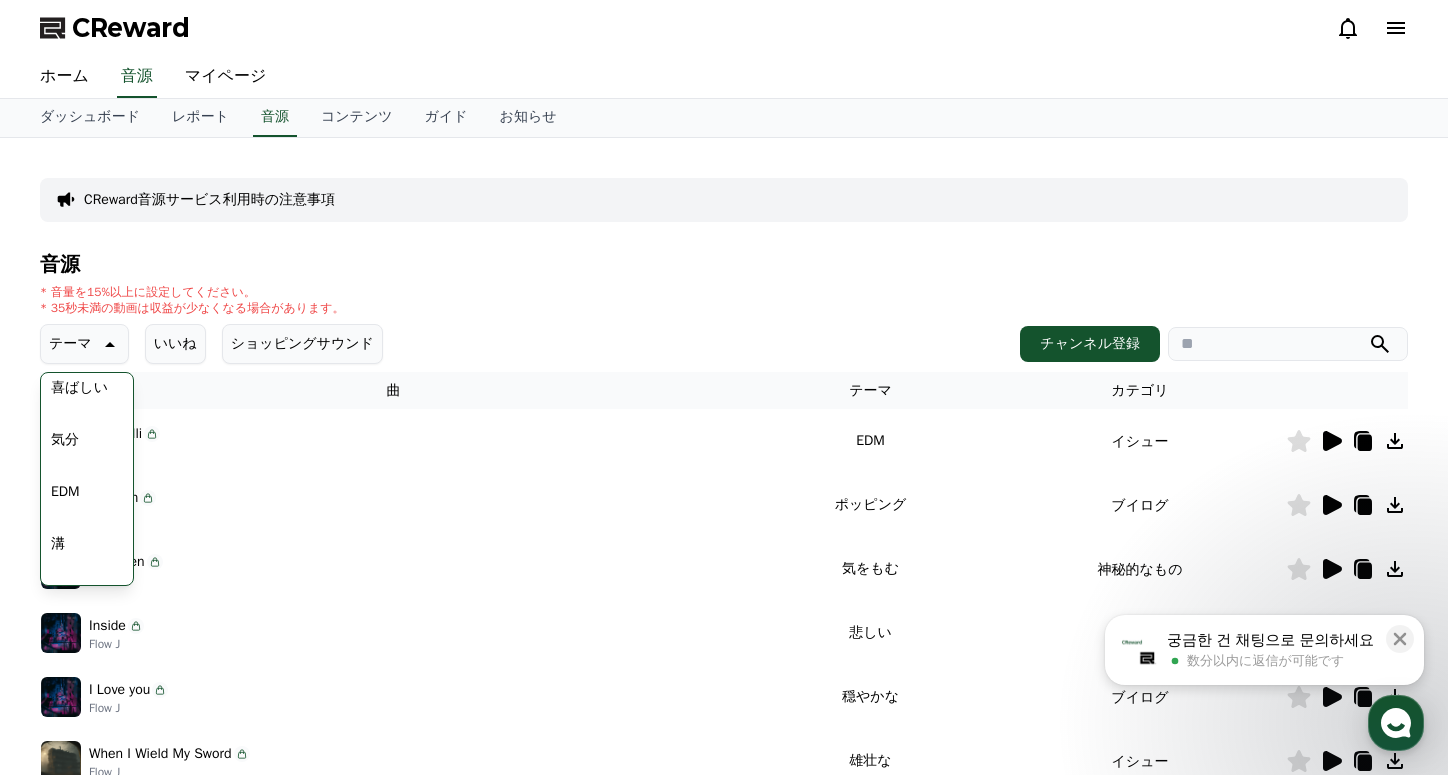 scroll, scrollTop: 491, scrollLeft: 0, axis: vertical 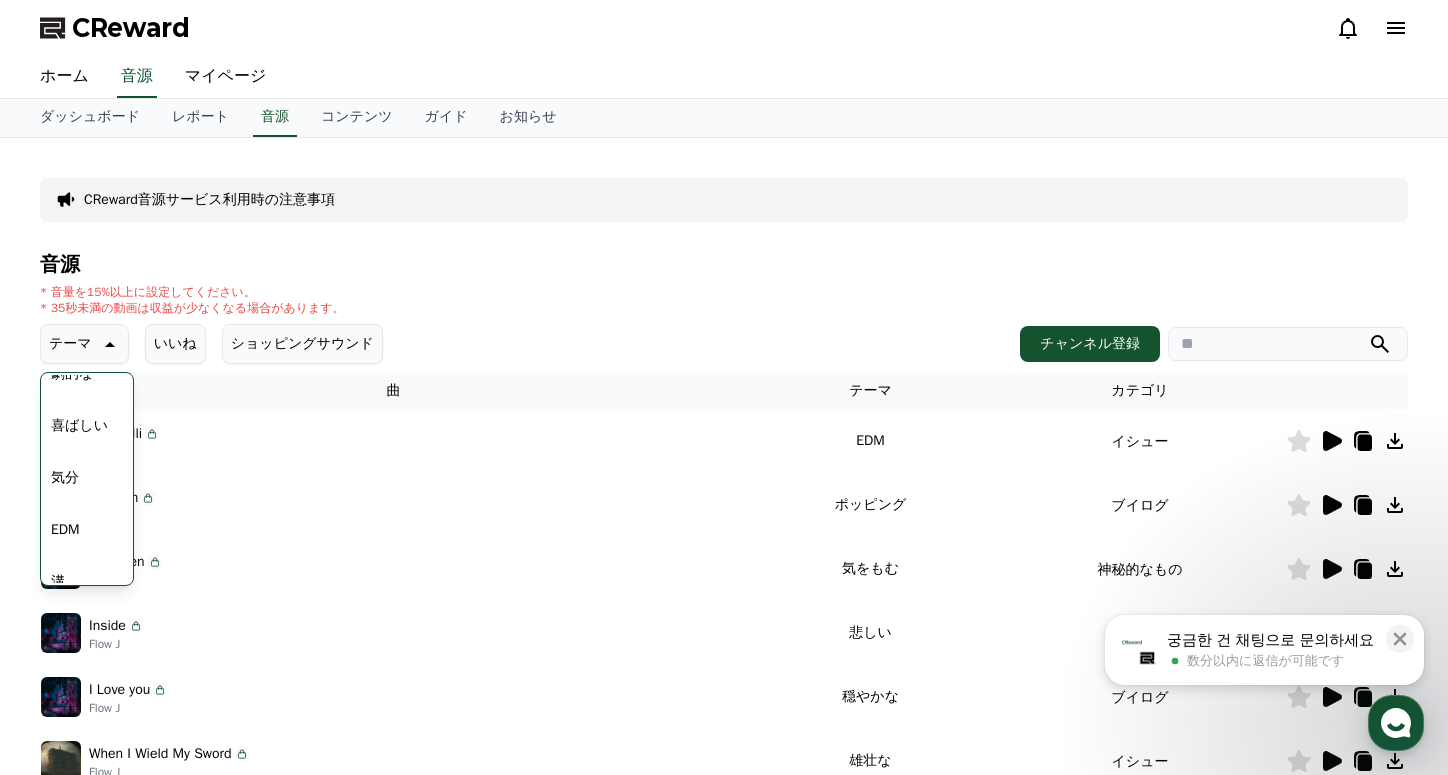 click on "EDM" at bounding box center (65, 530) 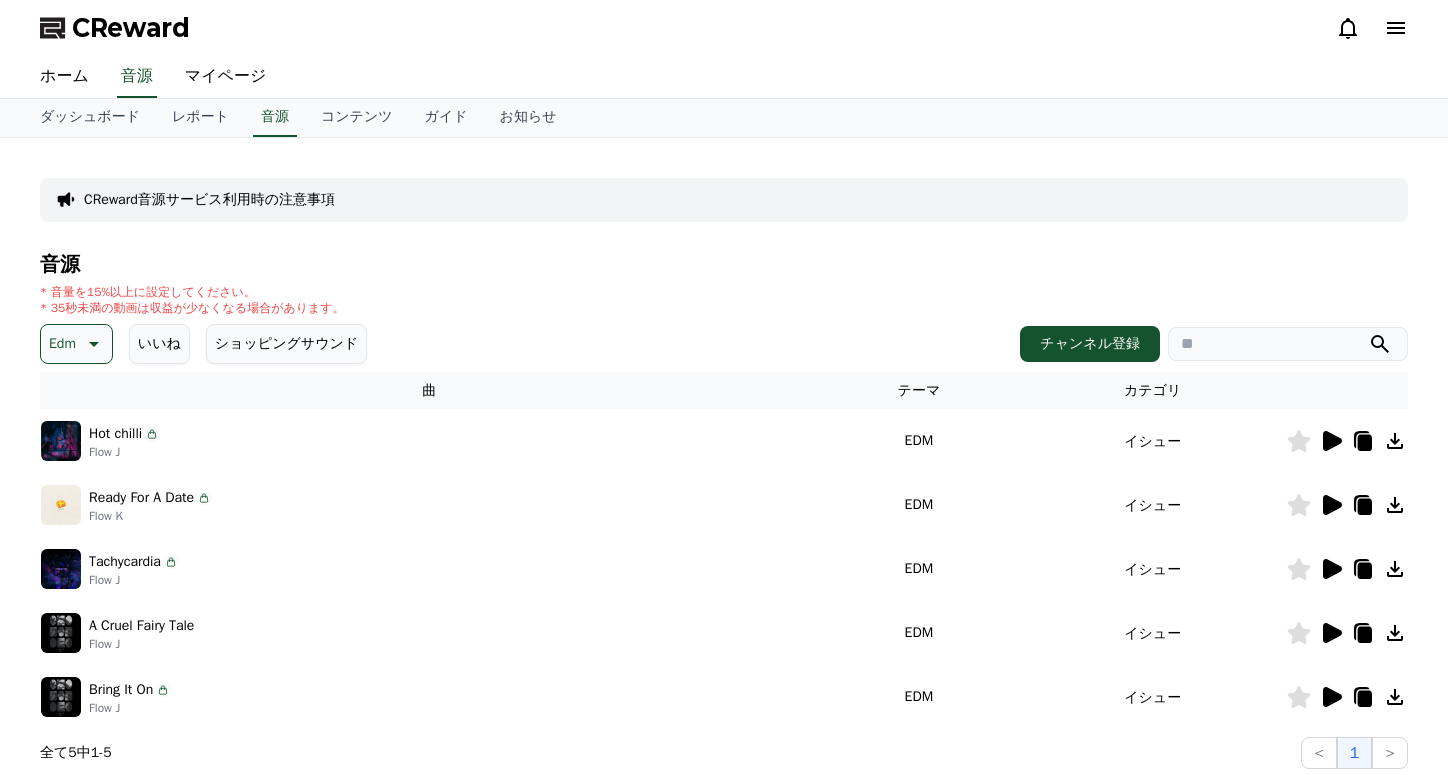 scroll, scrollTop: 0, scrollLeft: 0, axis: both 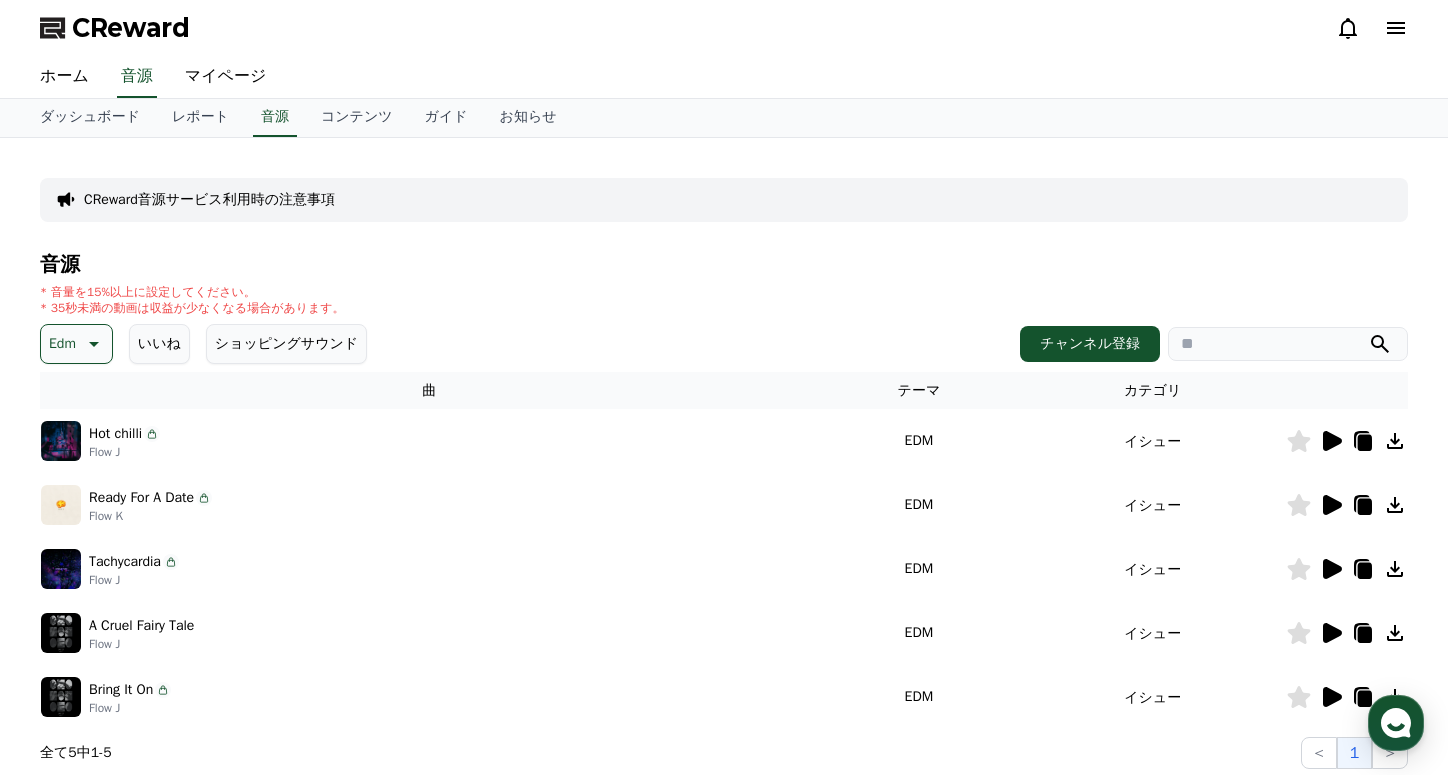 click 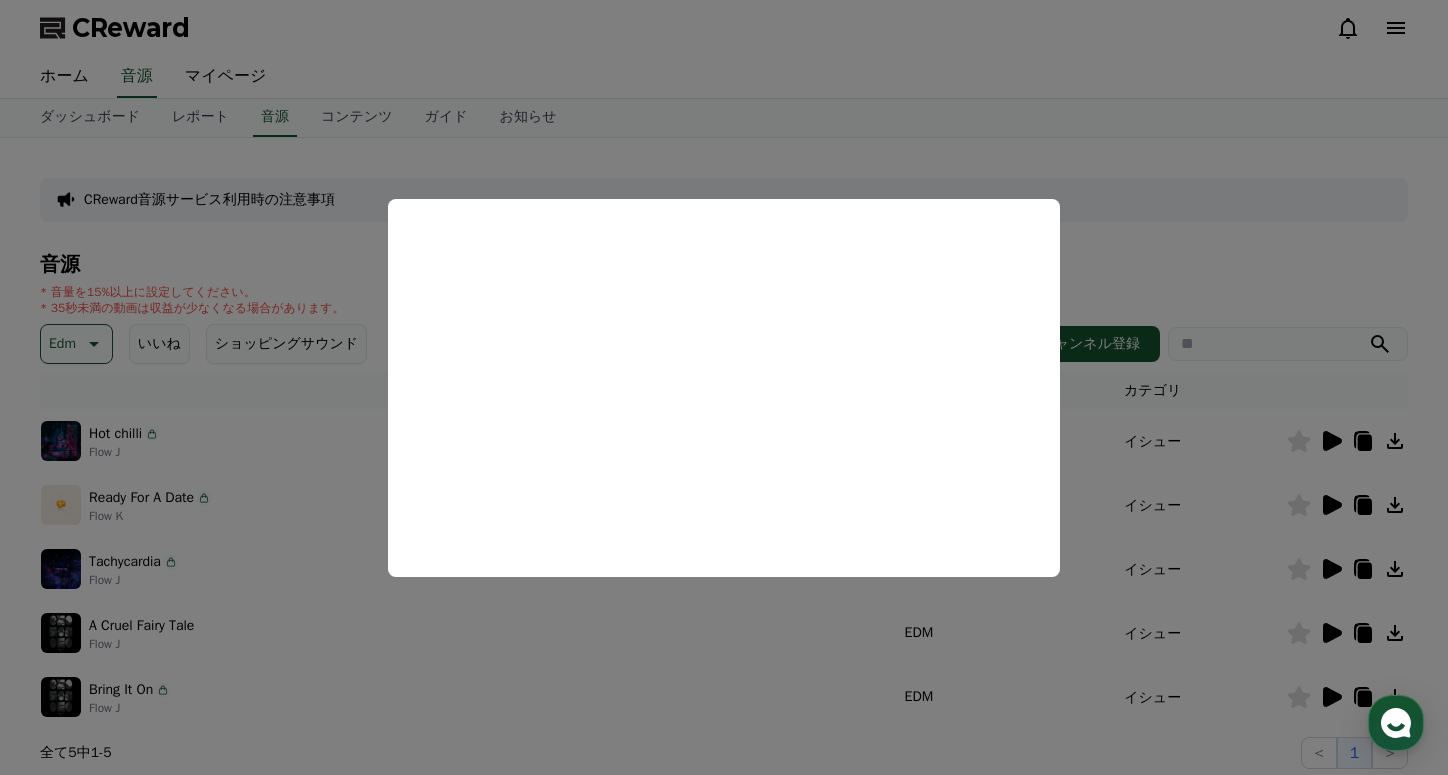 click at bounding box center [724, 387] 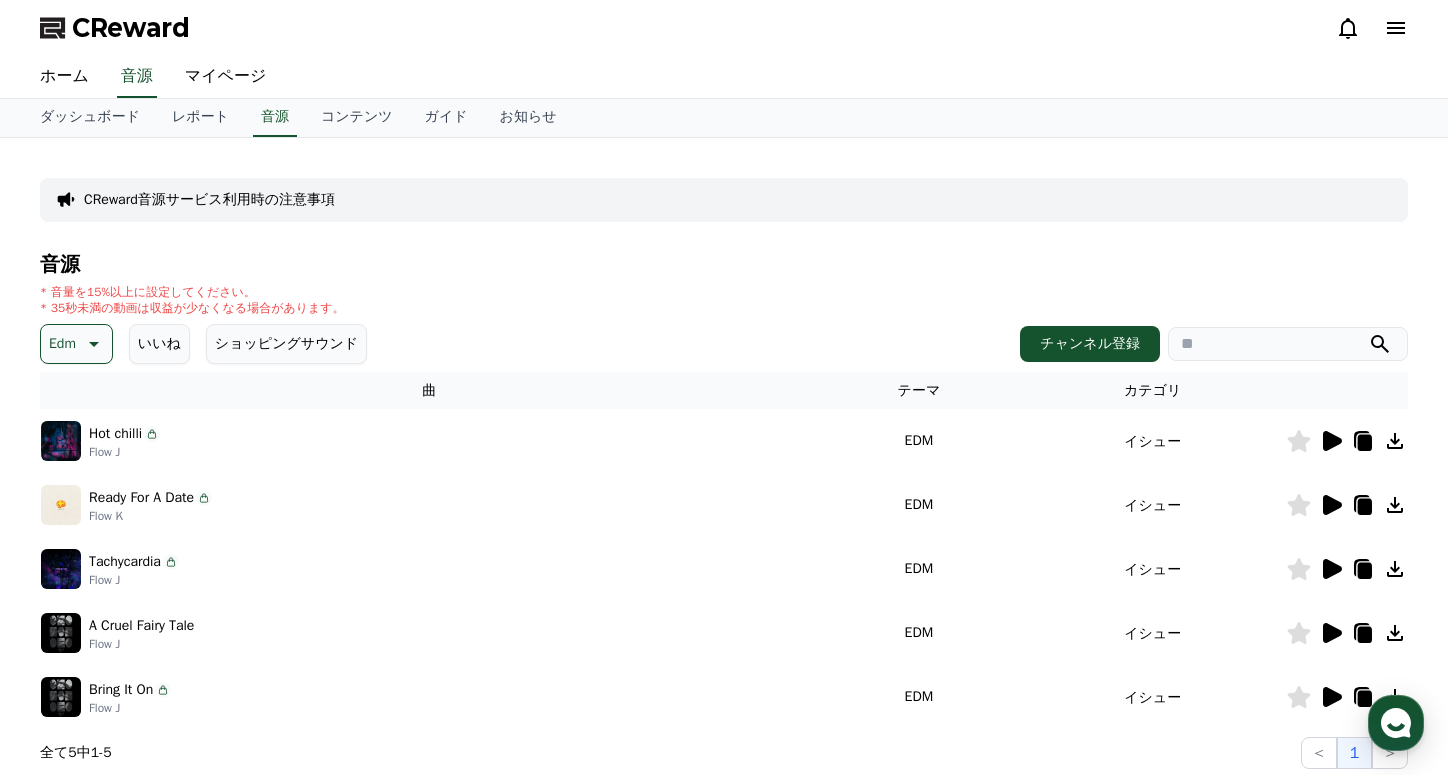 click 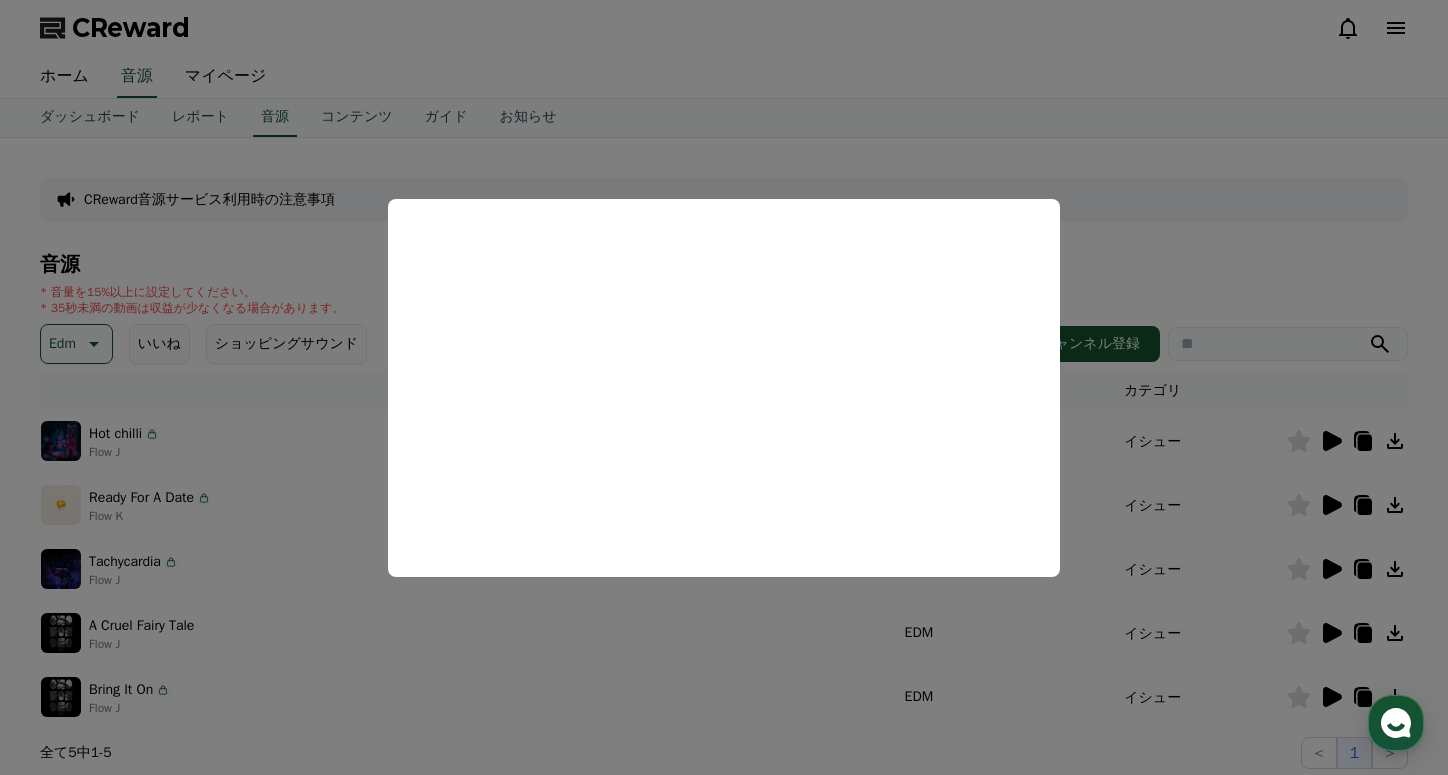 click at bounding box center (724, 387) 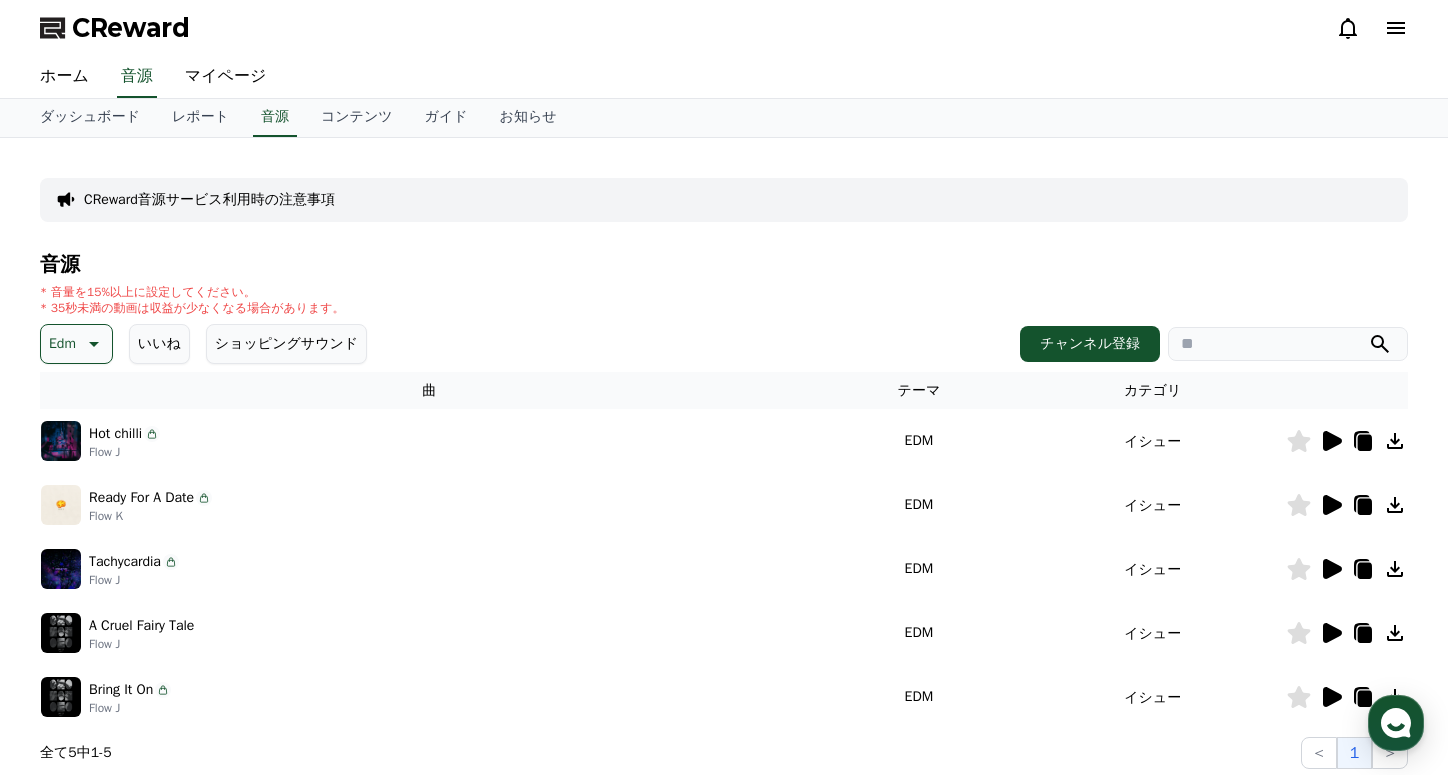 click 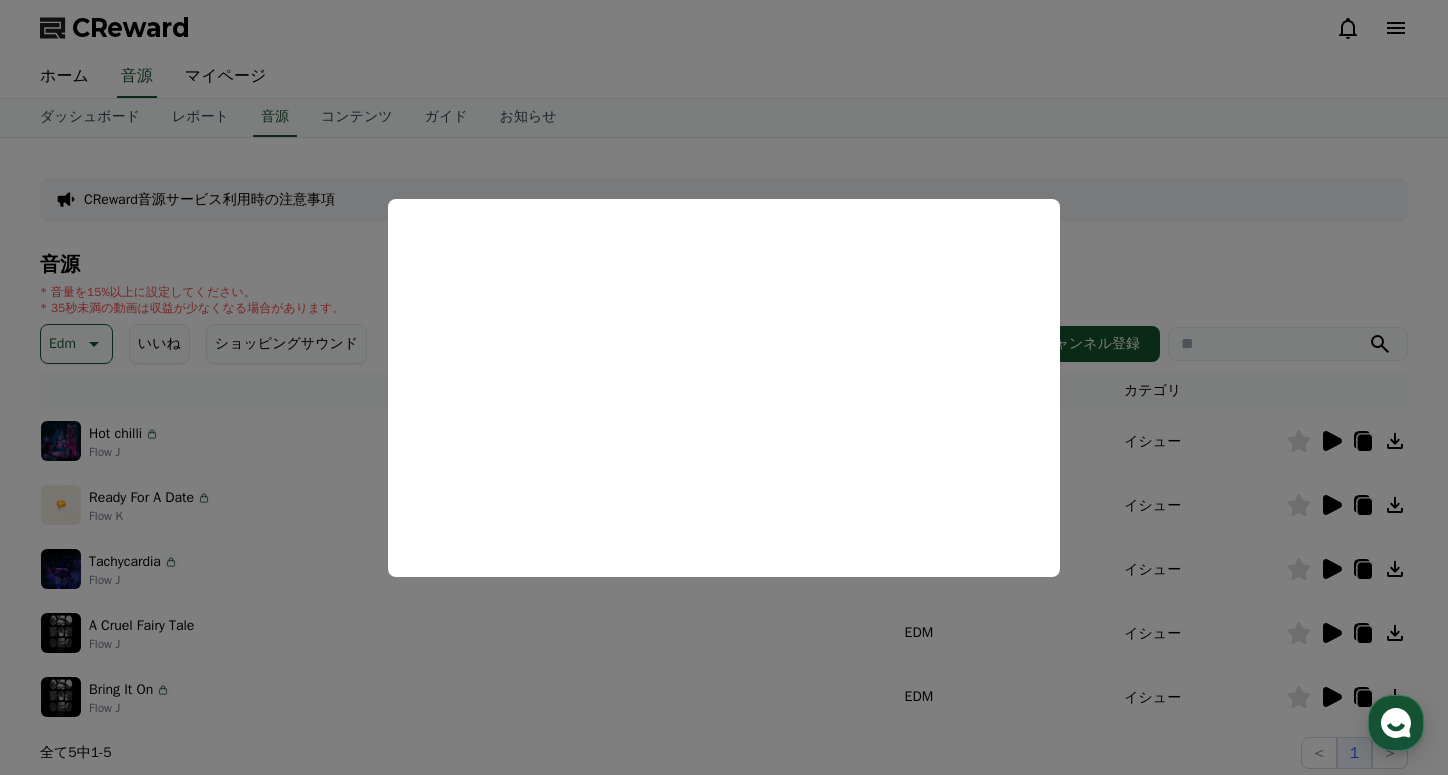 click at bounding box center (724, 387) 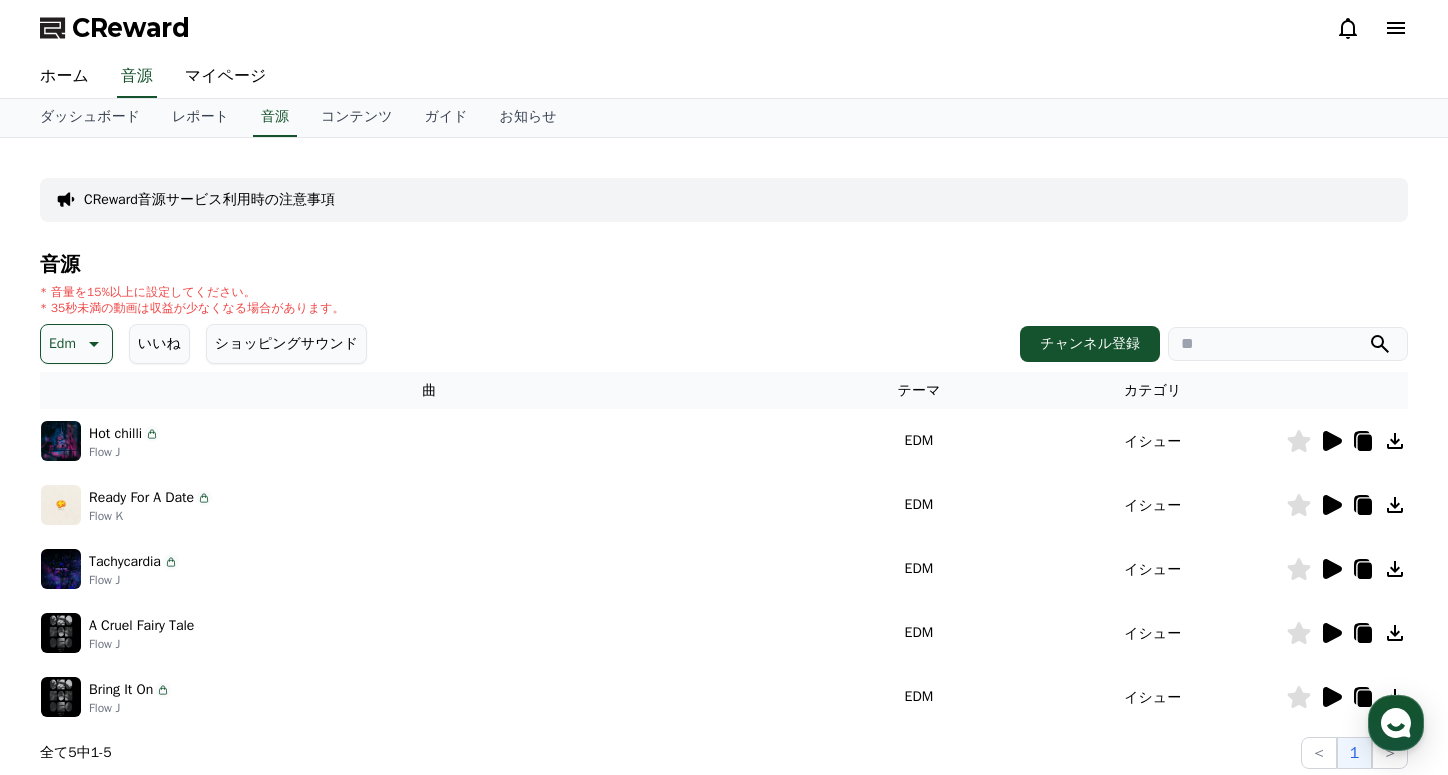 click 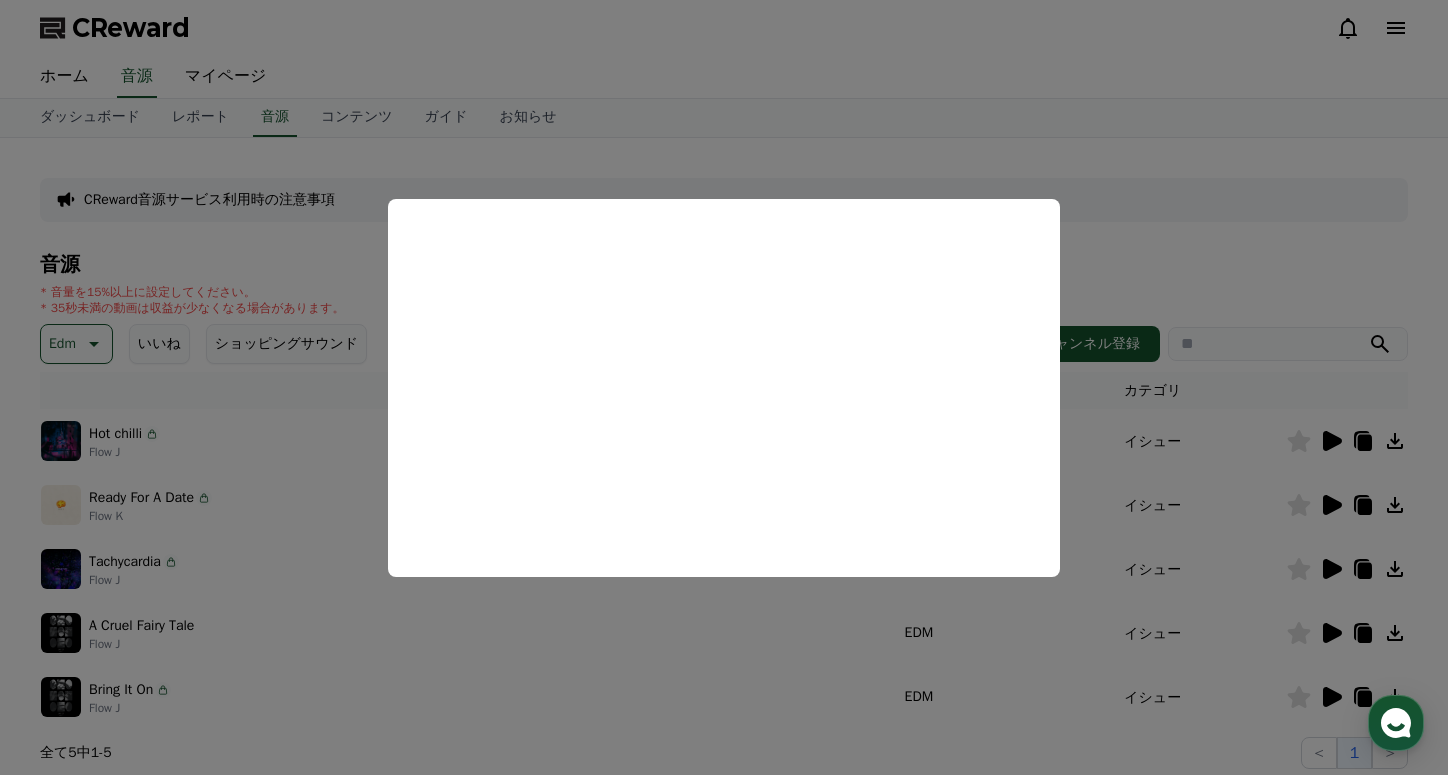 click at bounding box center (724, 387) 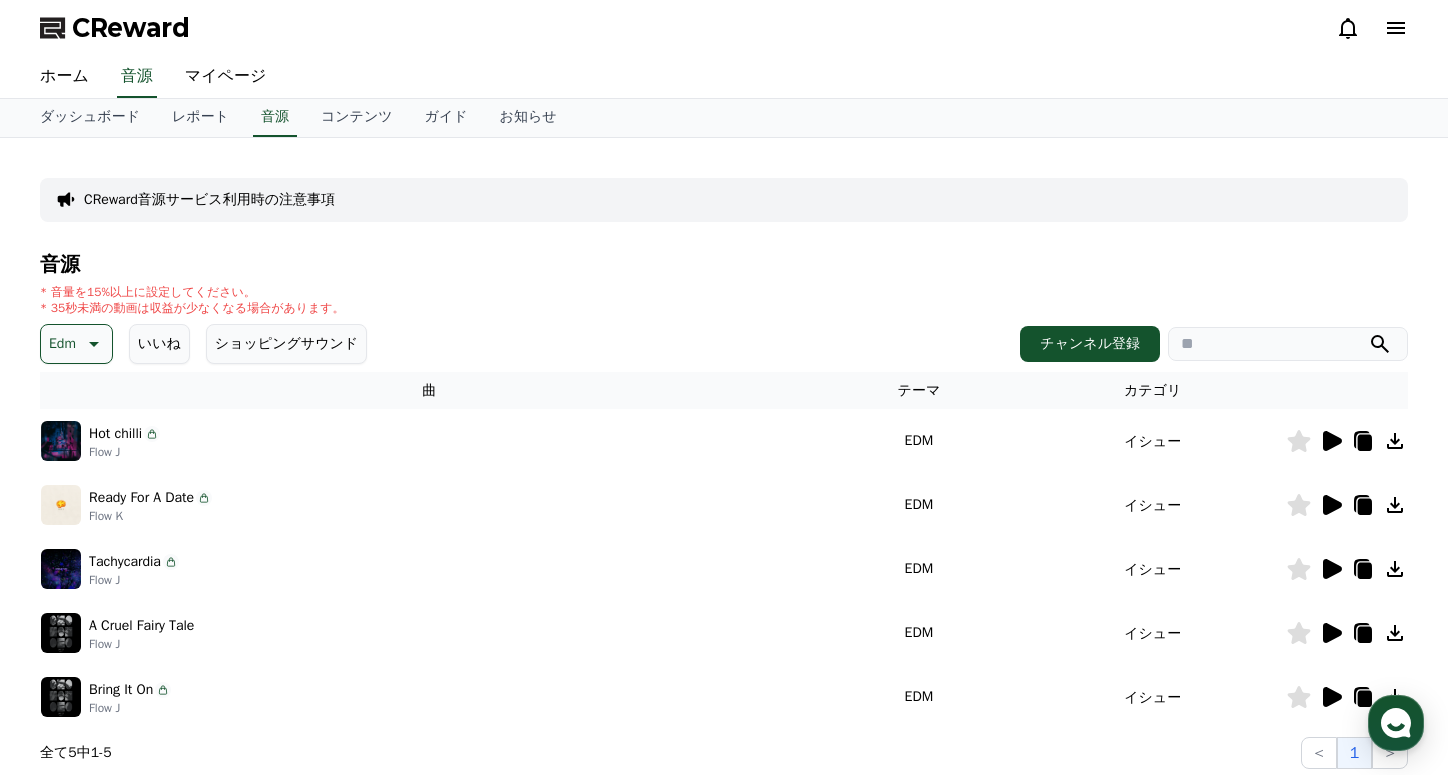 click 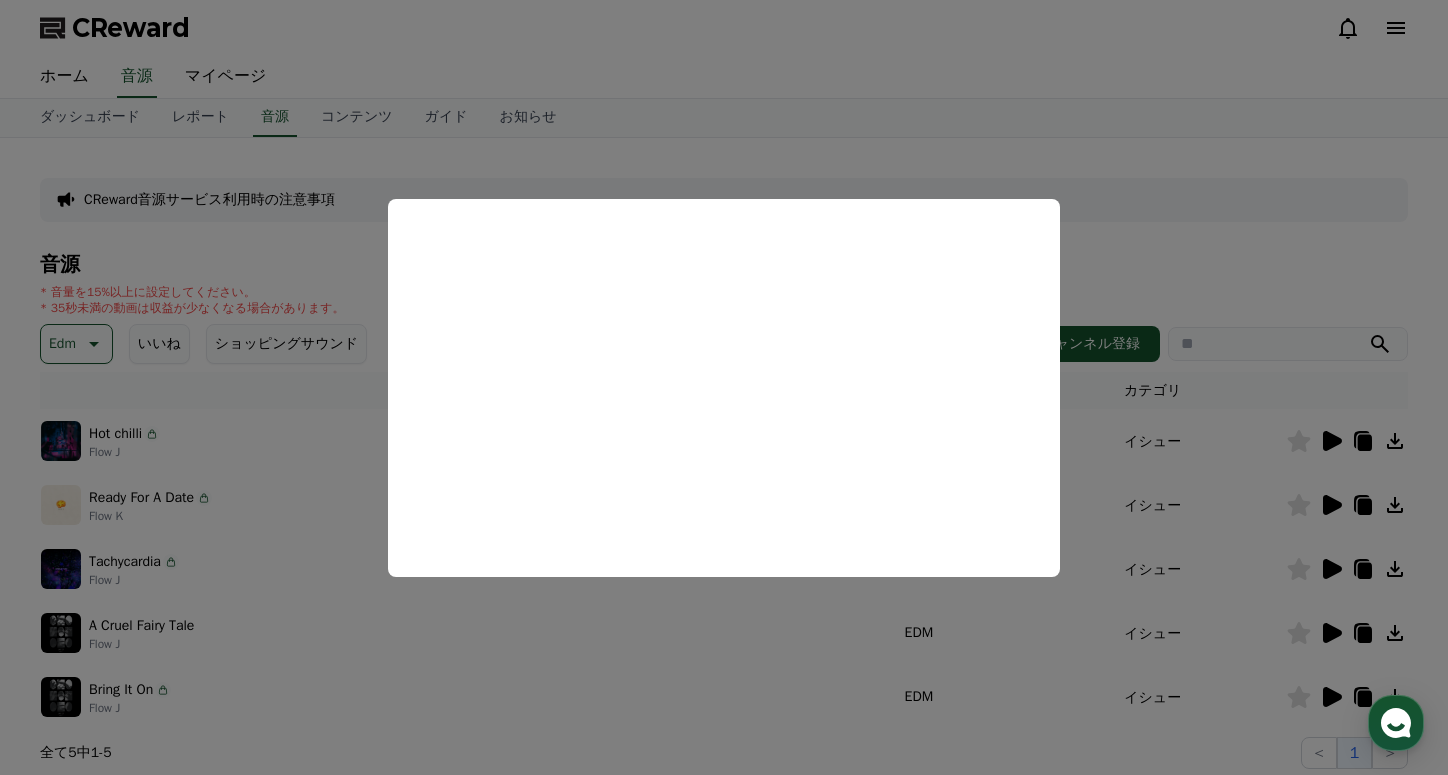 click at bounding box center [724, 387] 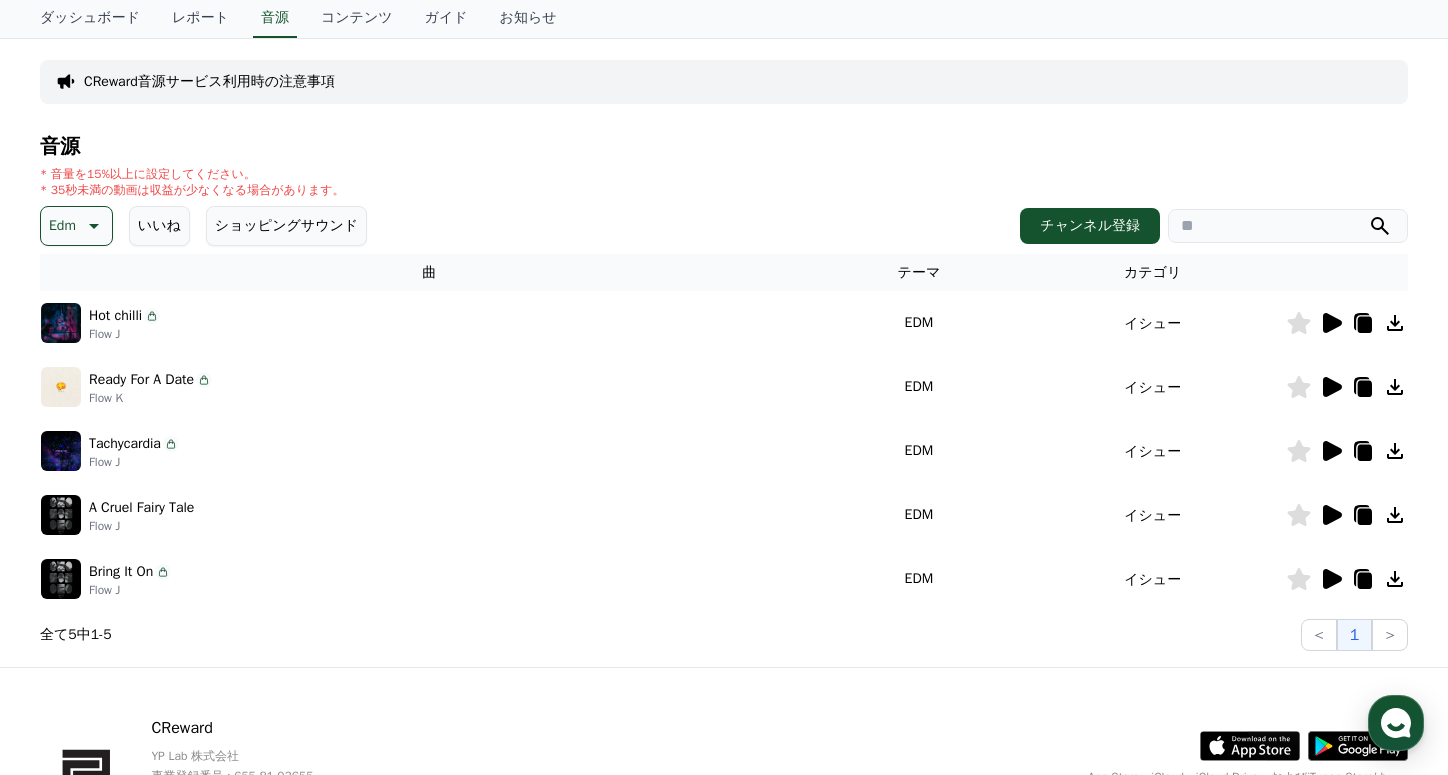 scroll, scrollTop: 167, scrollLeft: 0, axis: vertical 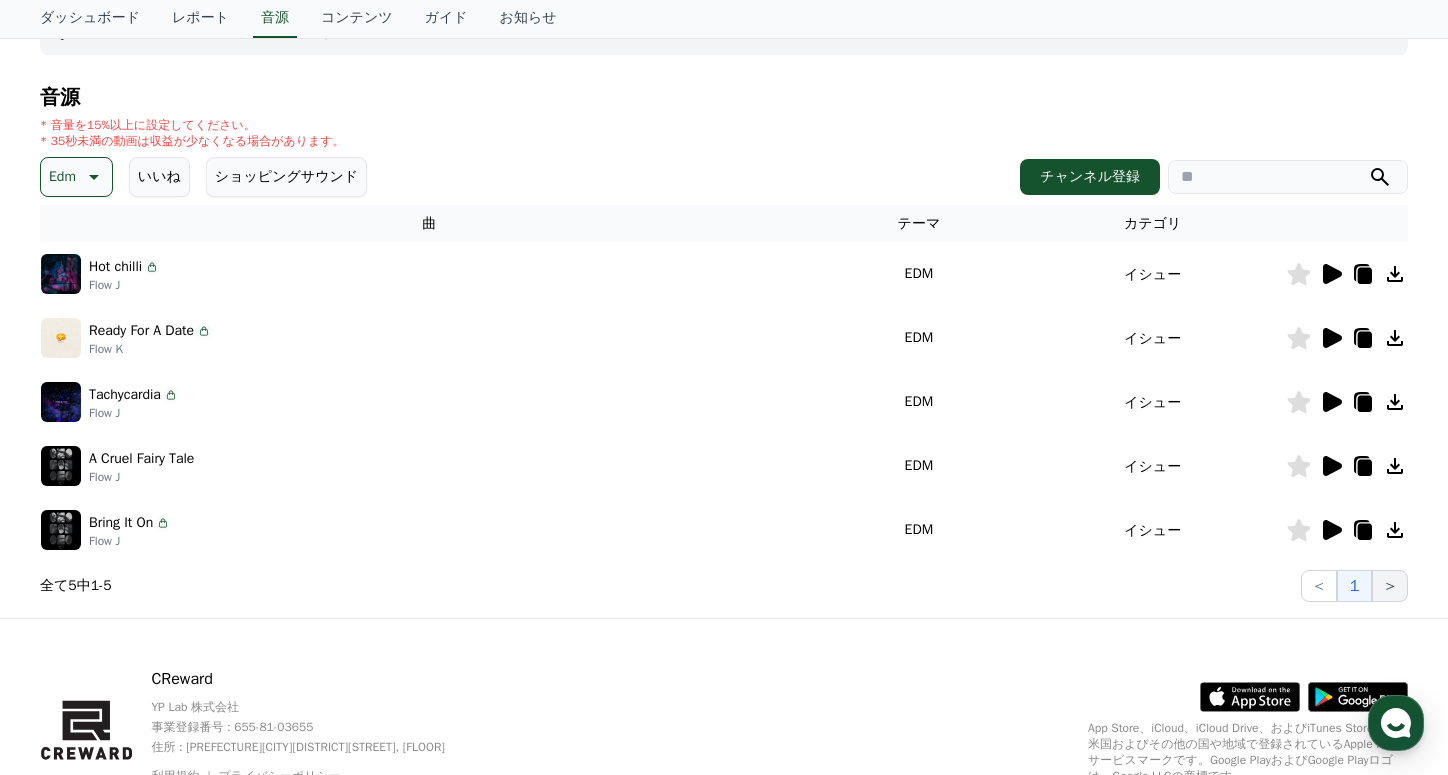 click on ">" at bounding box center (1390, 586) 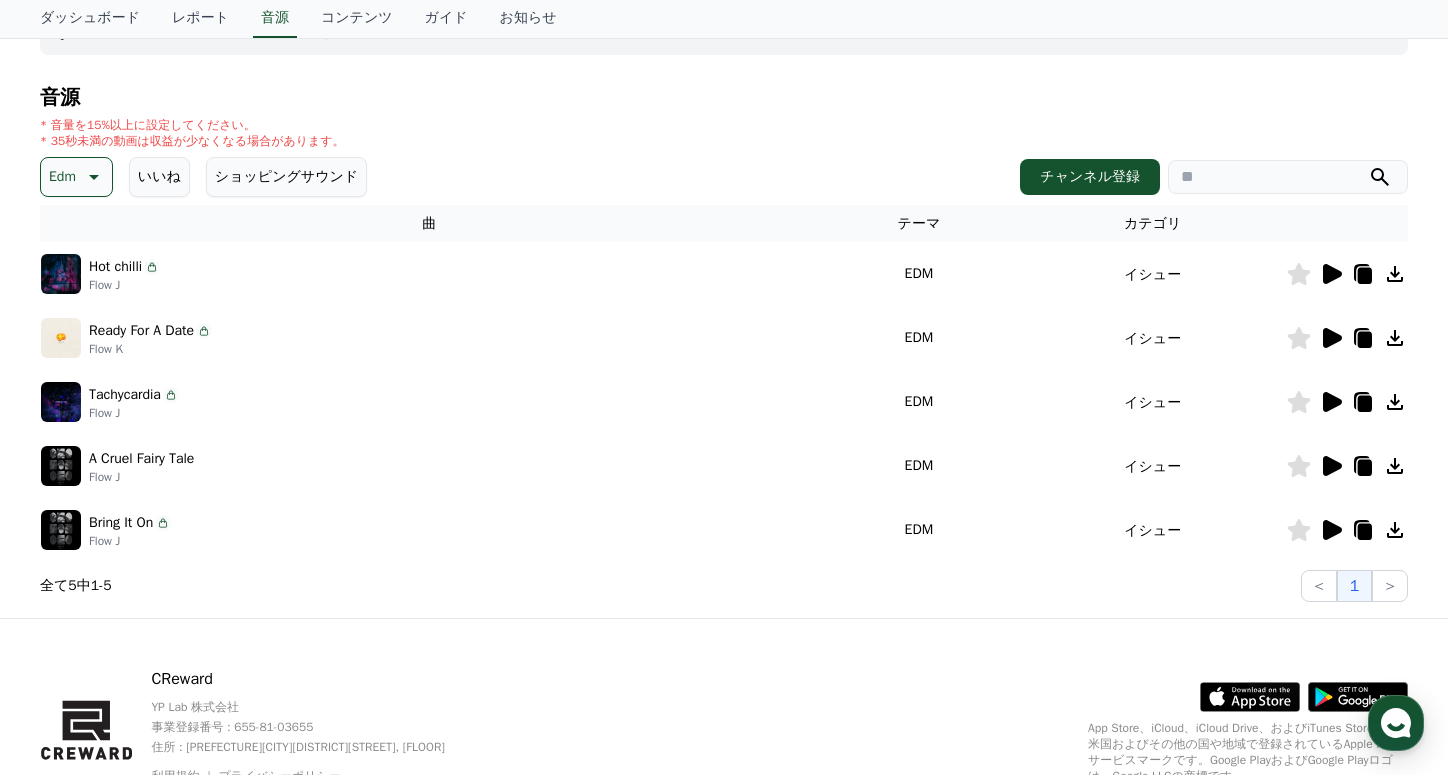 click 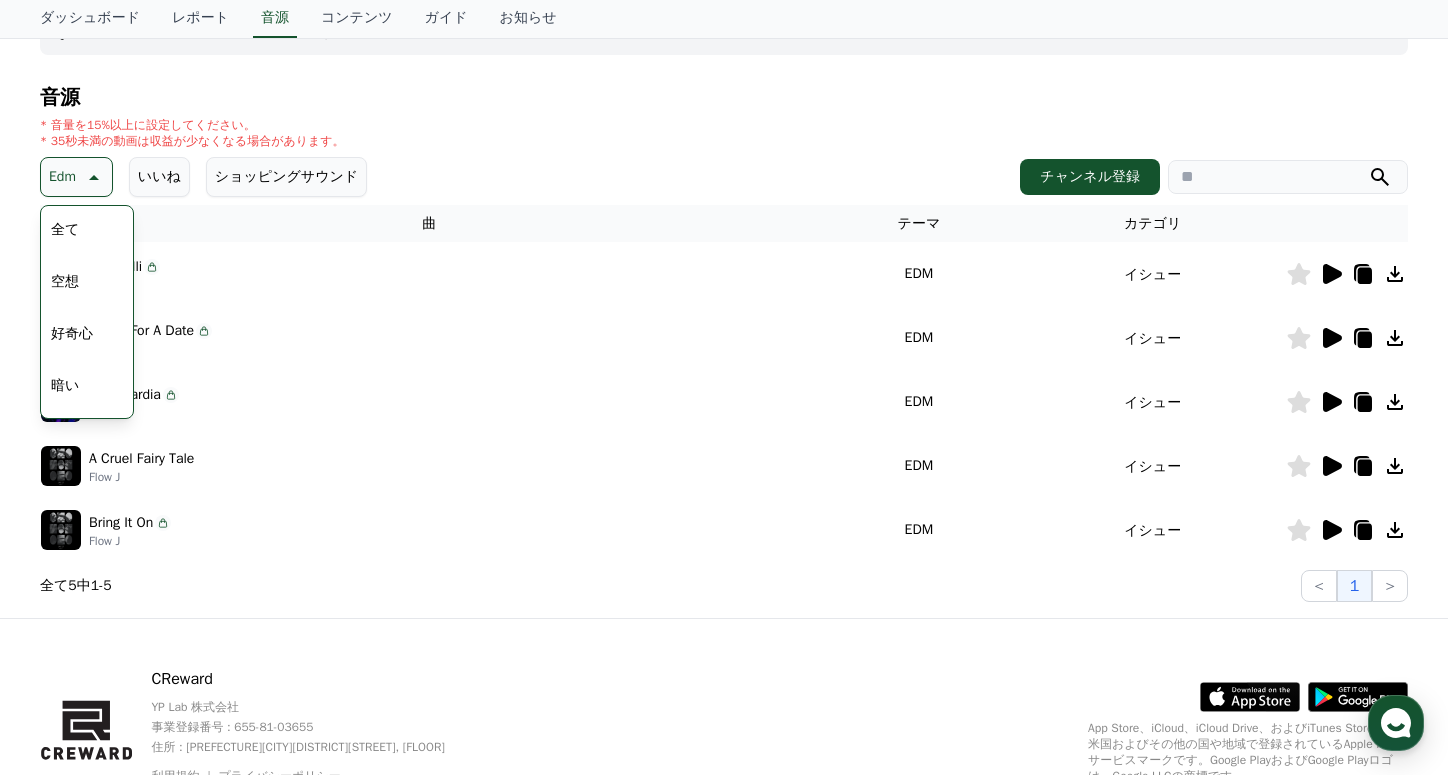 scroll, scrollTop: 0, scrollLeft: 0, axis: both 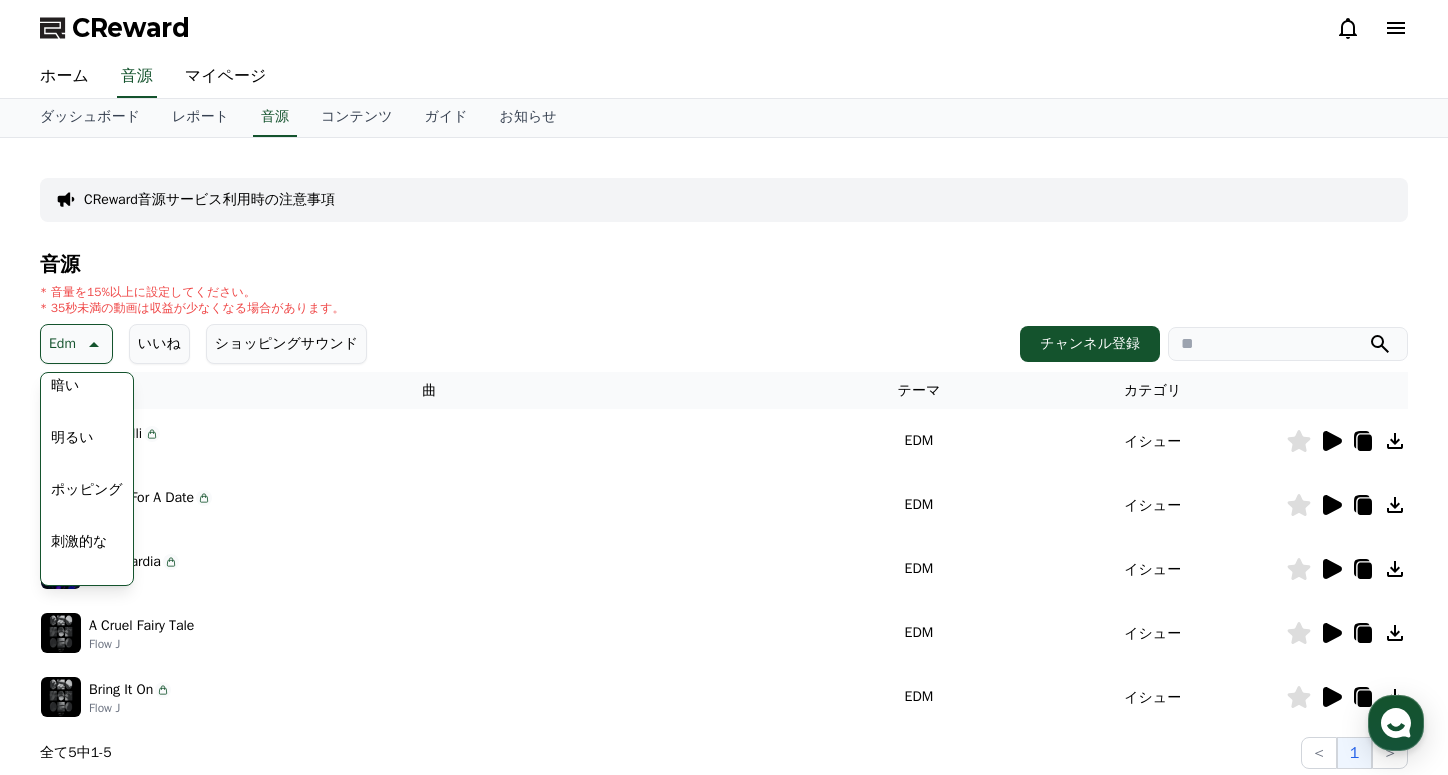 click on "ポッピング" at bounding box center (87, 490) 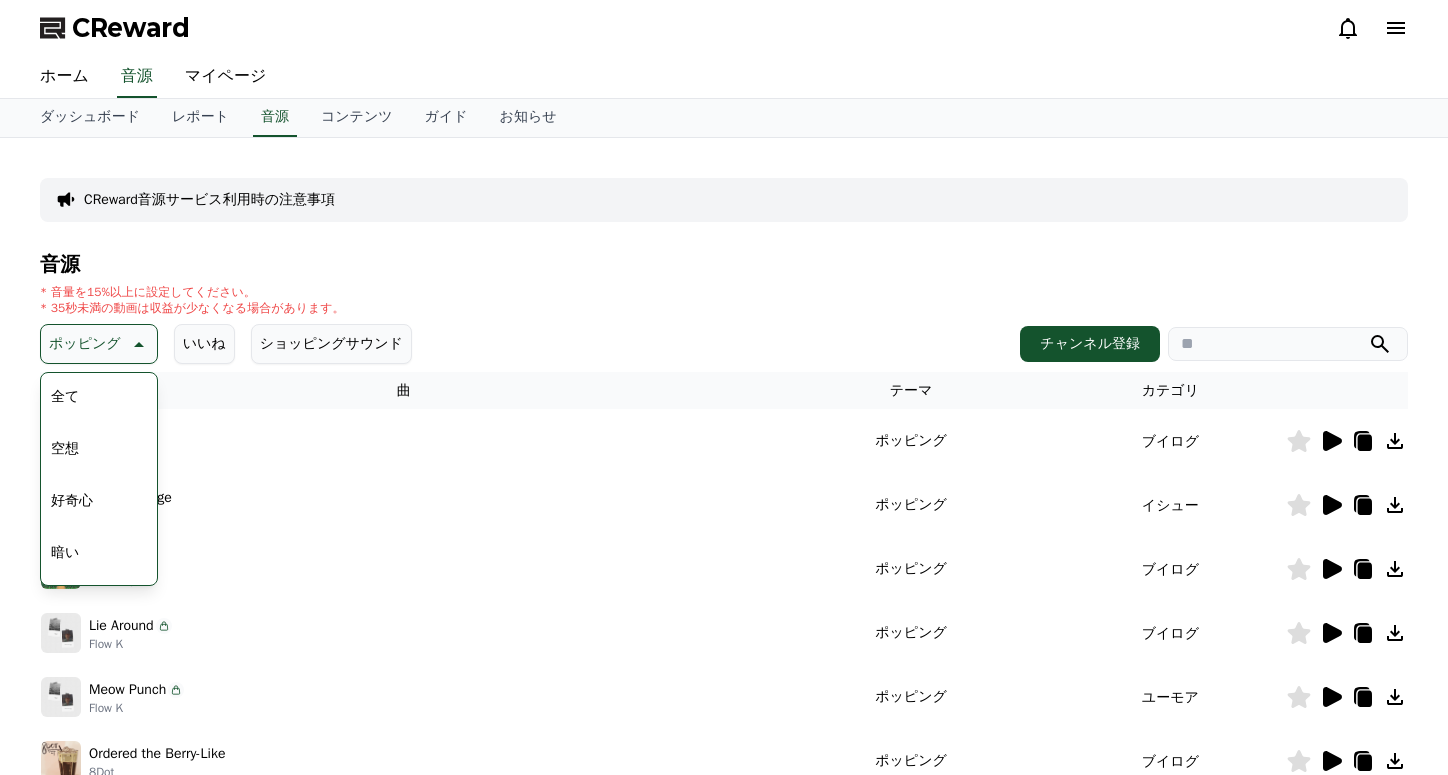 scroll, scrollTop: 0, scrollLeft: 0, axis: both 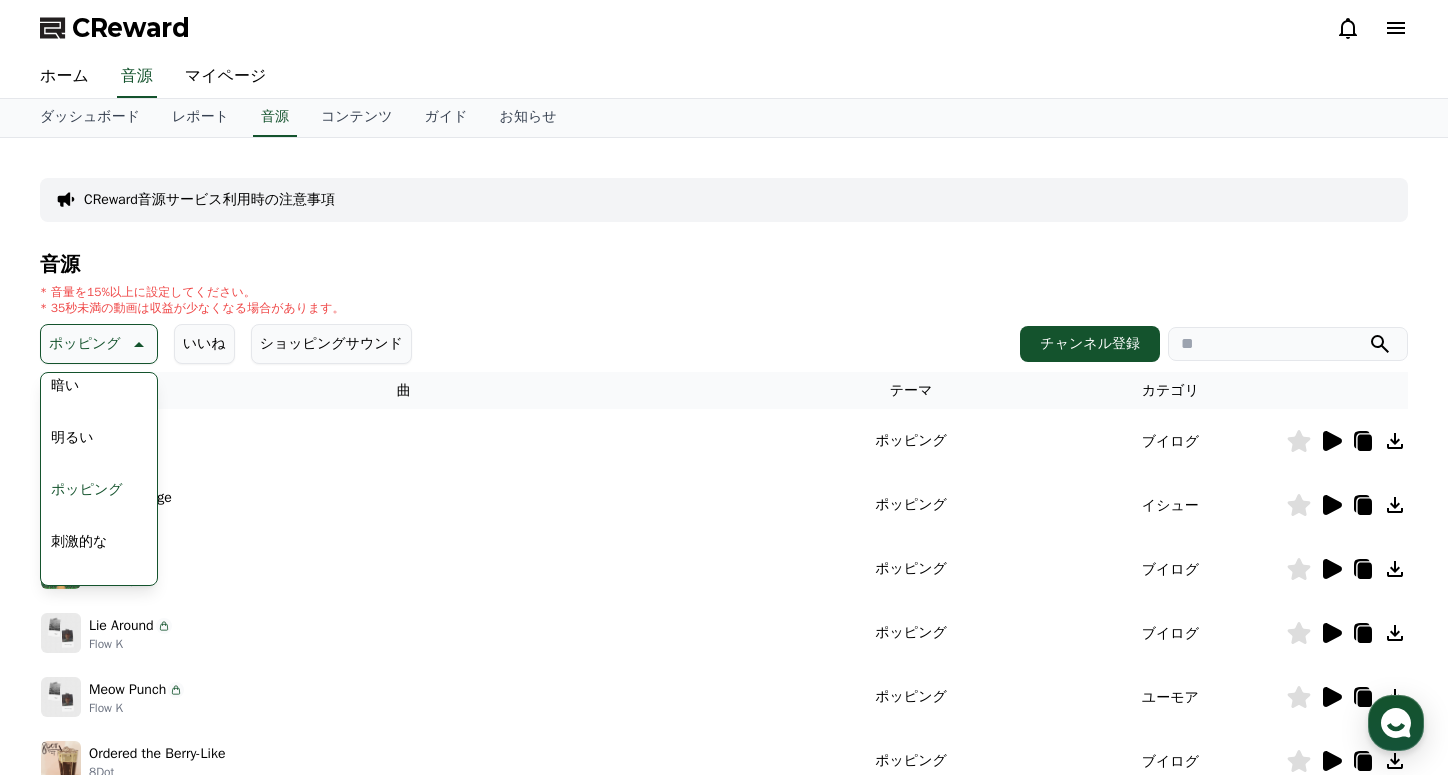 click on "刺激的な" at bounding box center [79, 542] 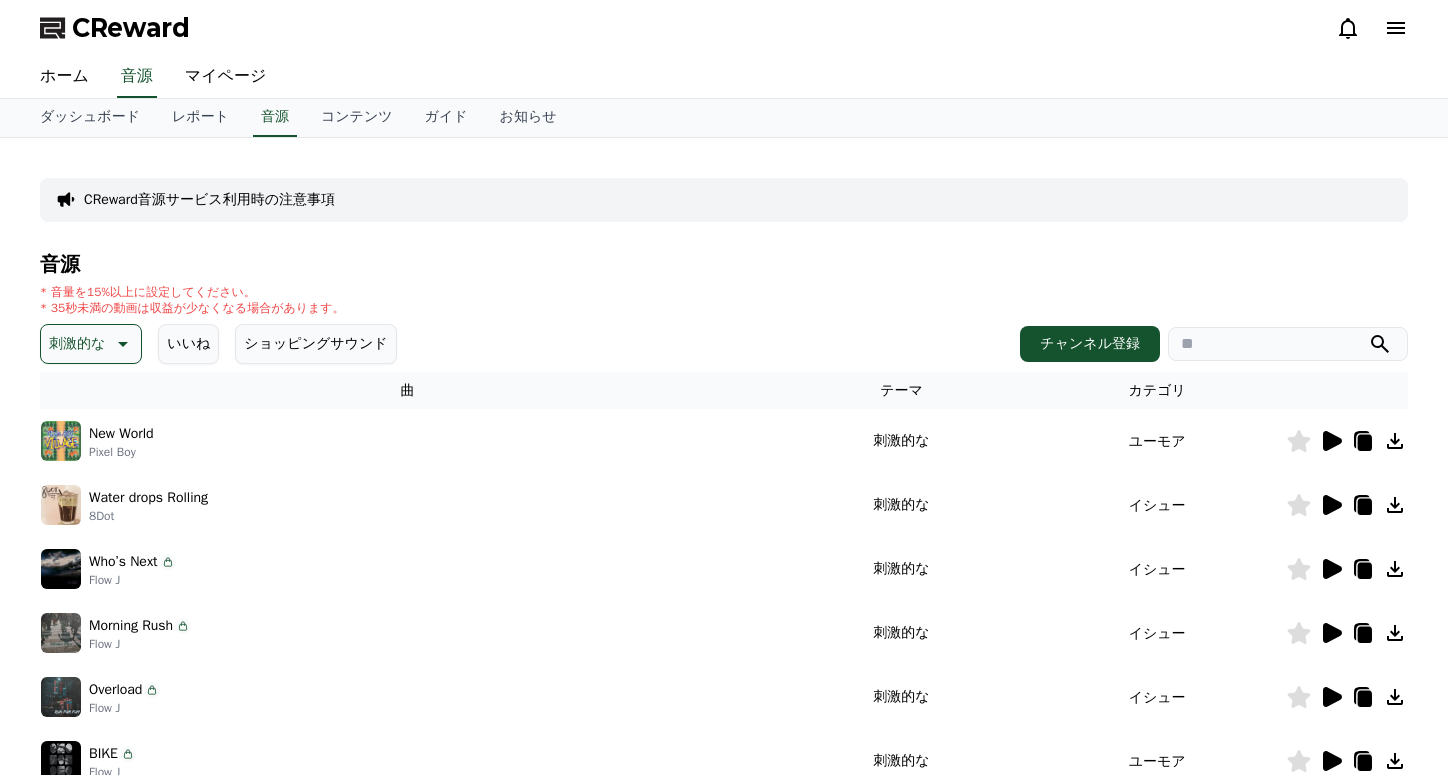 scroll, scrollTop: 0, scrollLeft: 0, axis: both 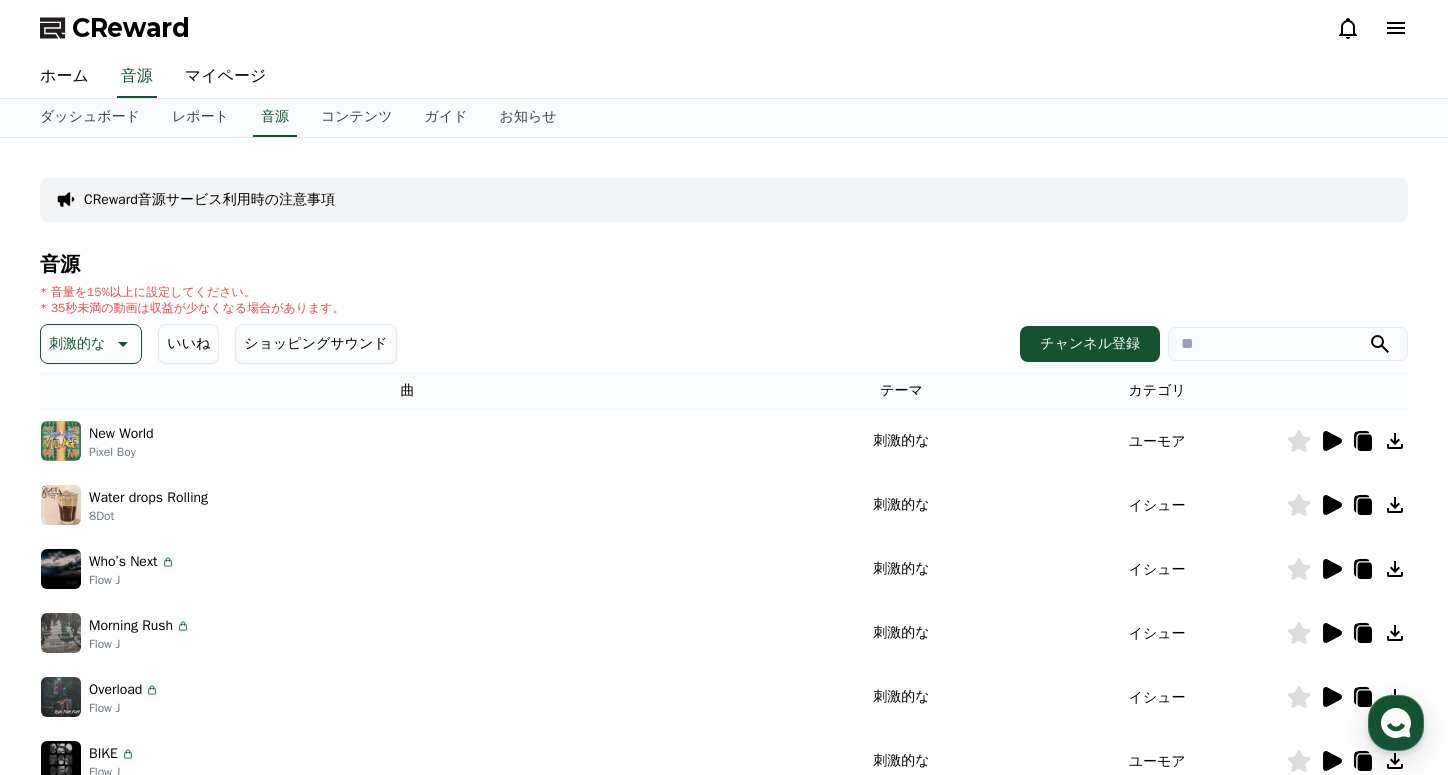 click 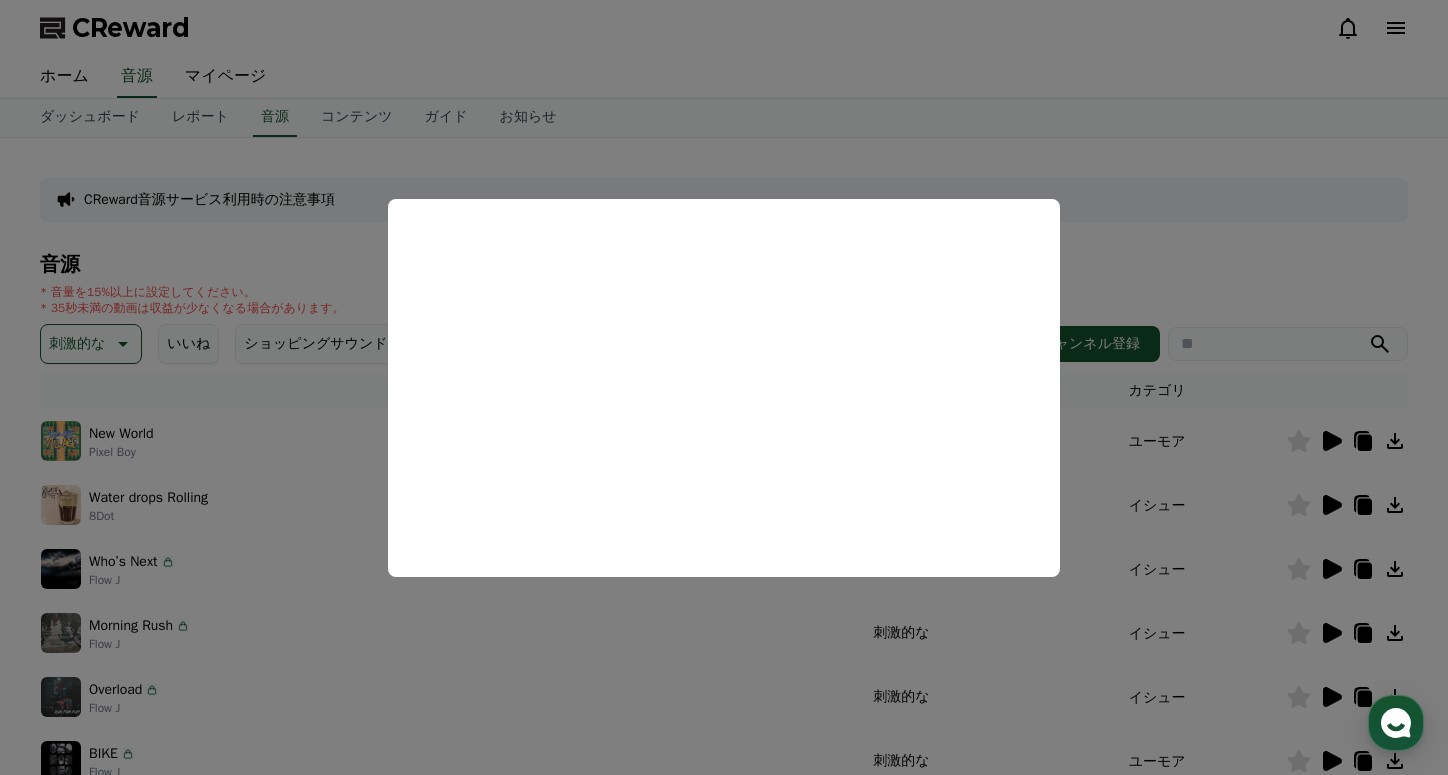 click at bounding box center (724, 387) 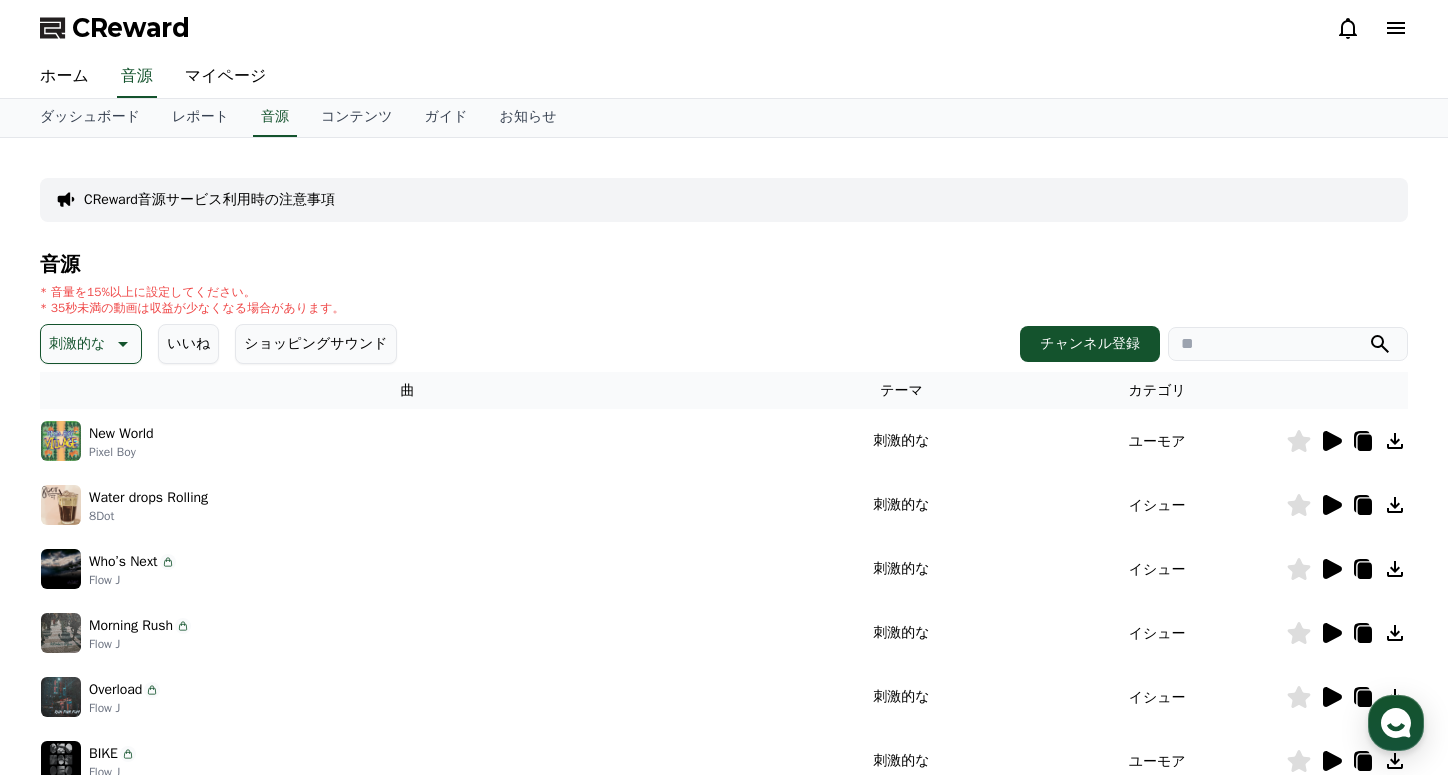 click 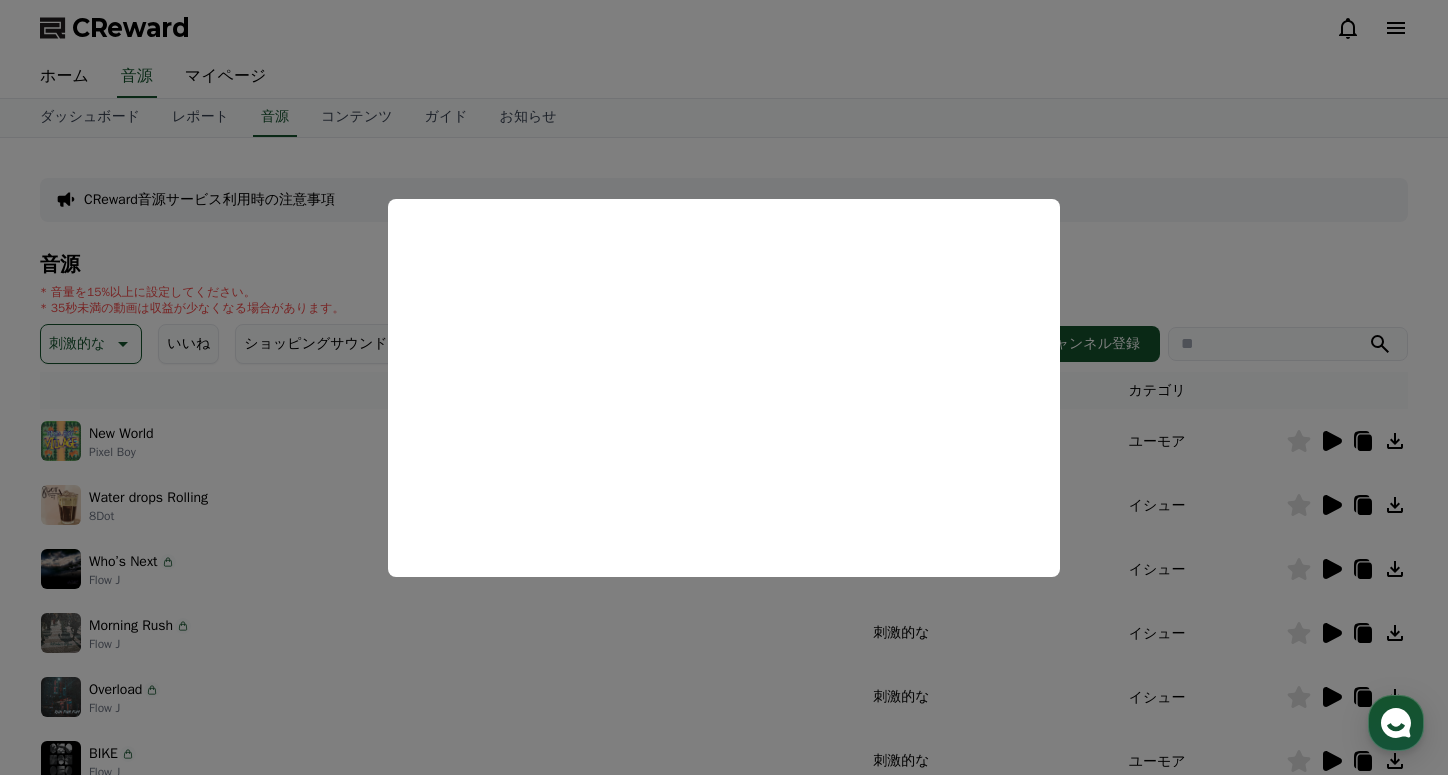 drag, startPoint x: 646, startPoint y: 635, endPoint x: 679, endPoint y: 638, distance: 33.13608 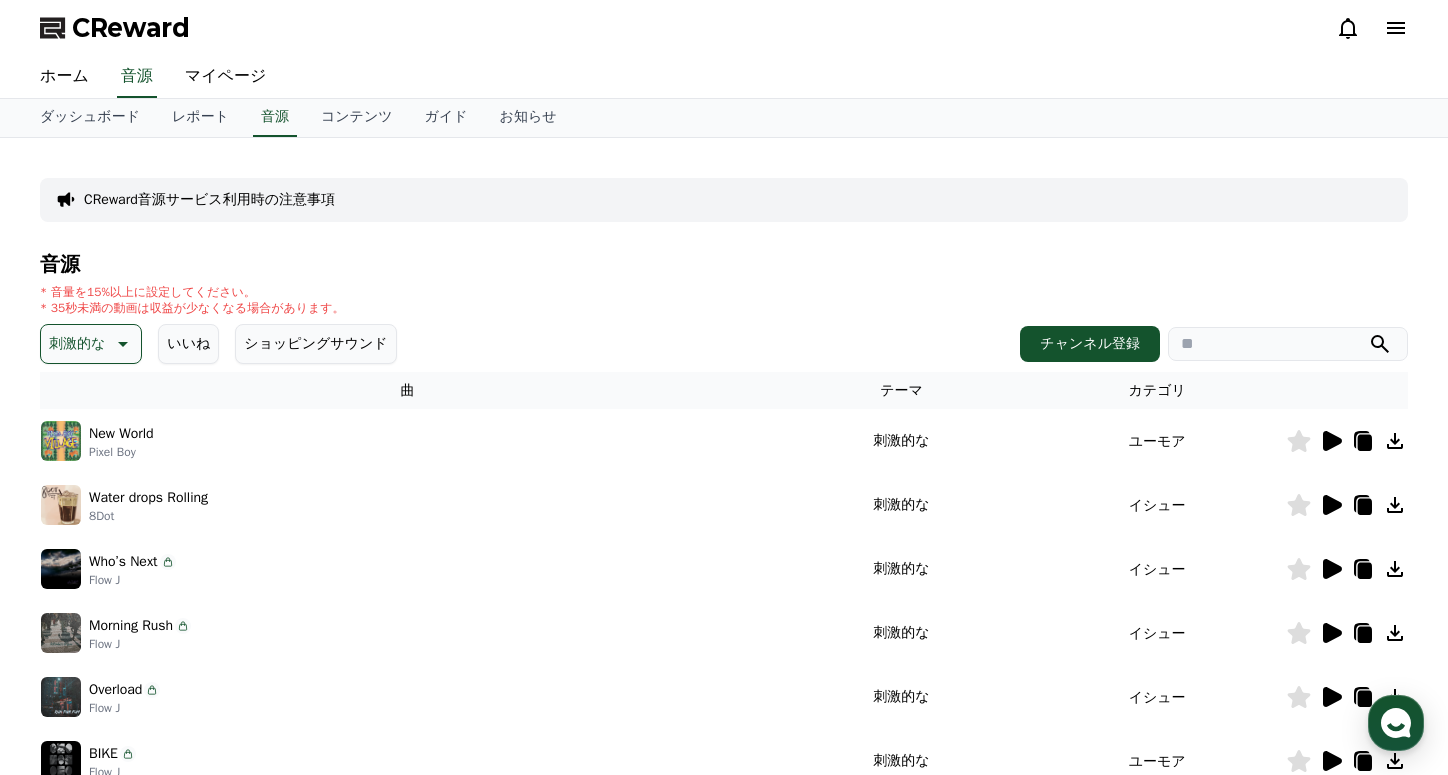 click 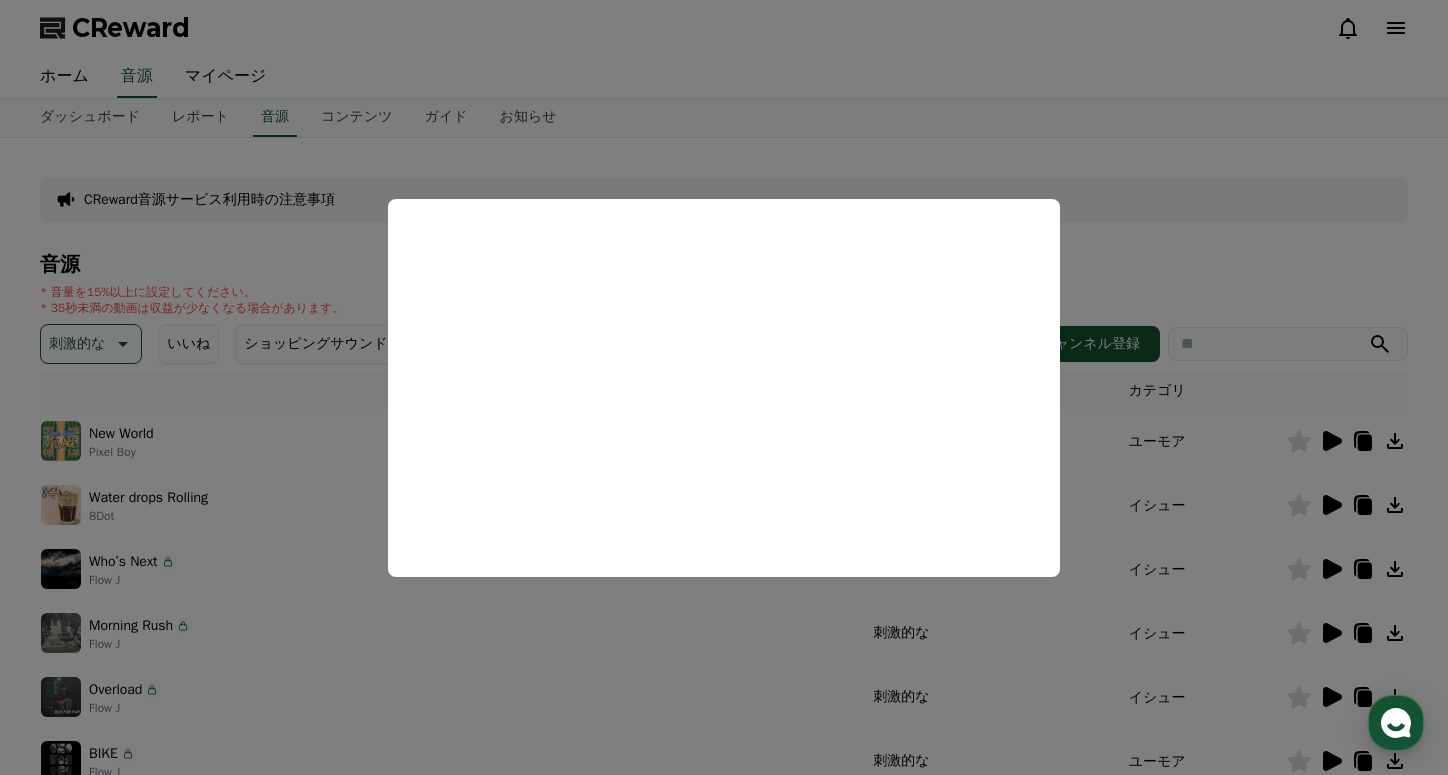 click at bounding box center [724, 387] 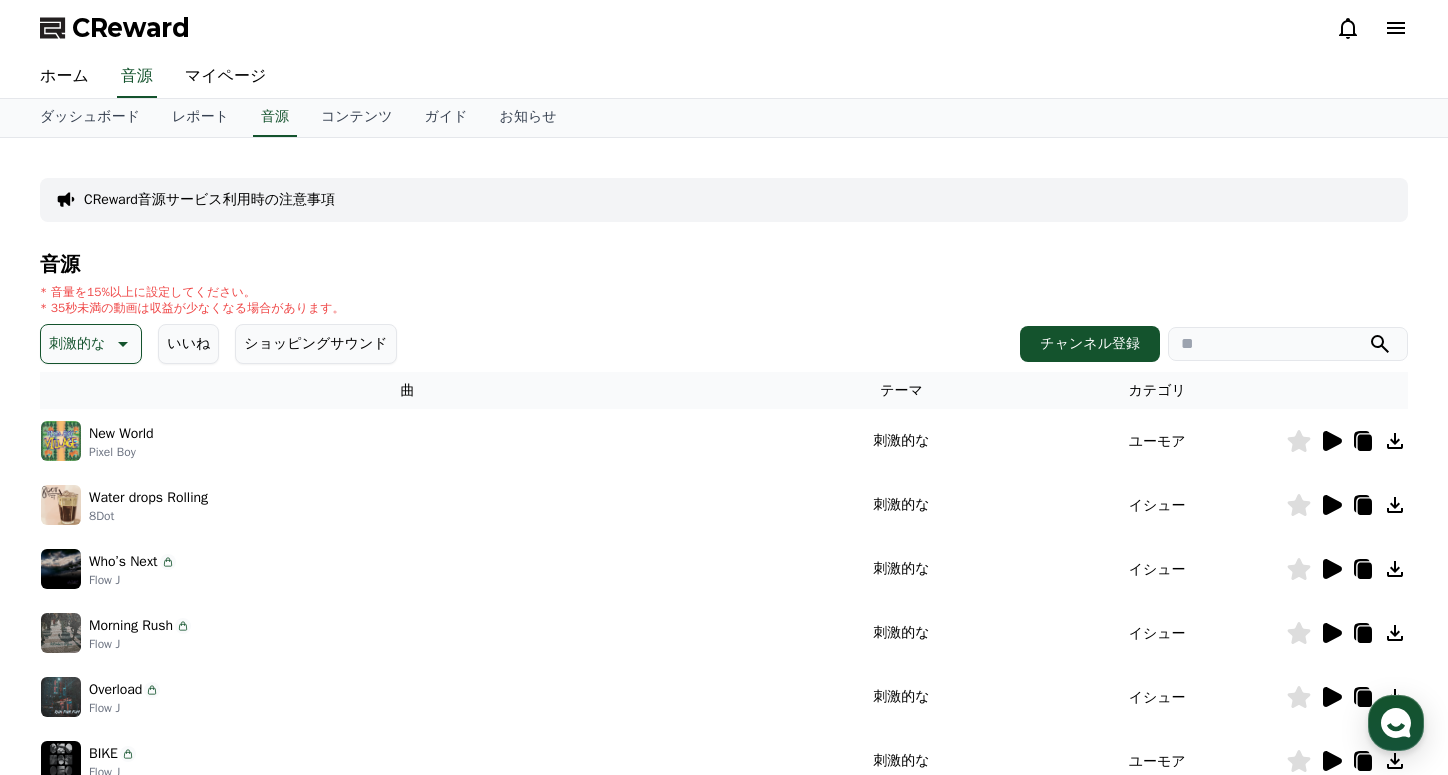 click 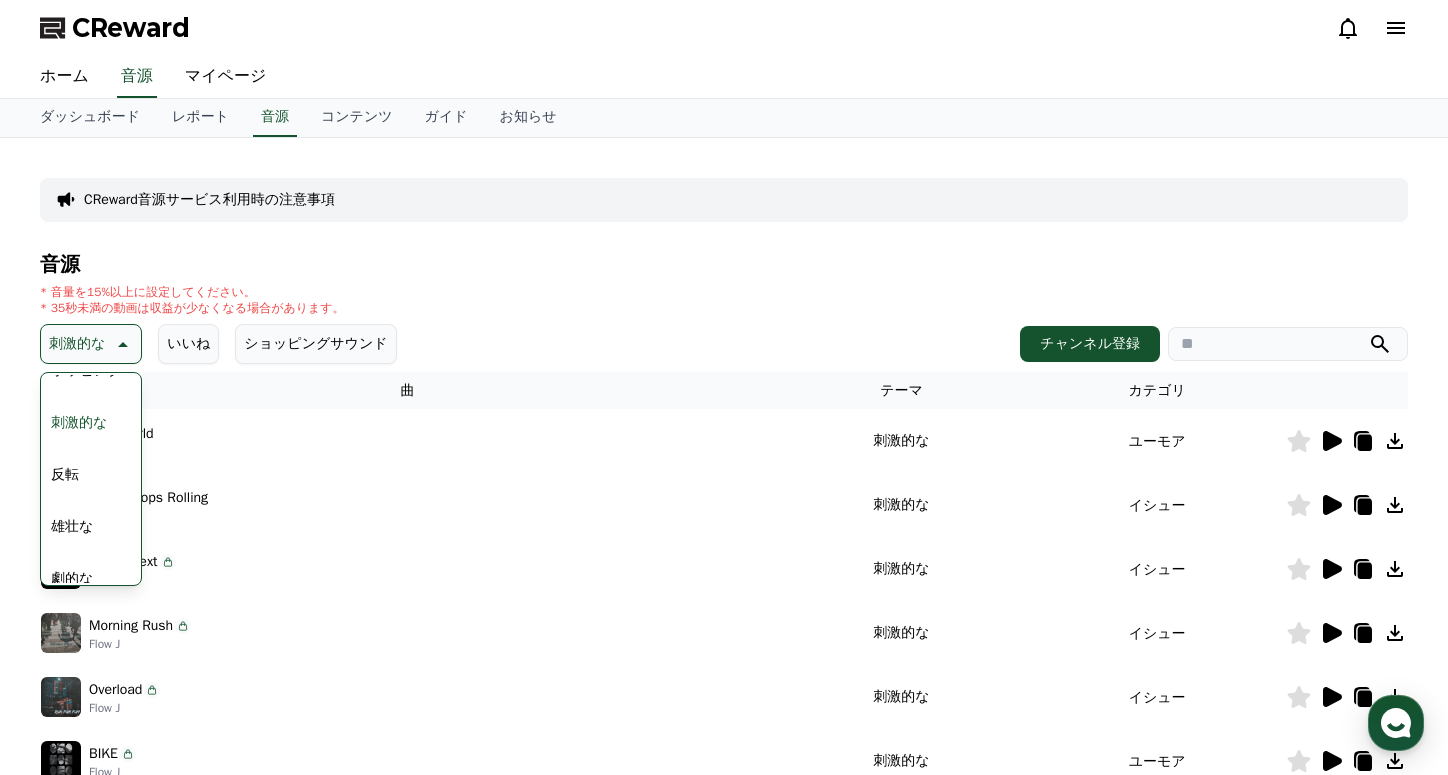 scroll, scrollTop: 333, scrollLeft: 0, axis: vertical 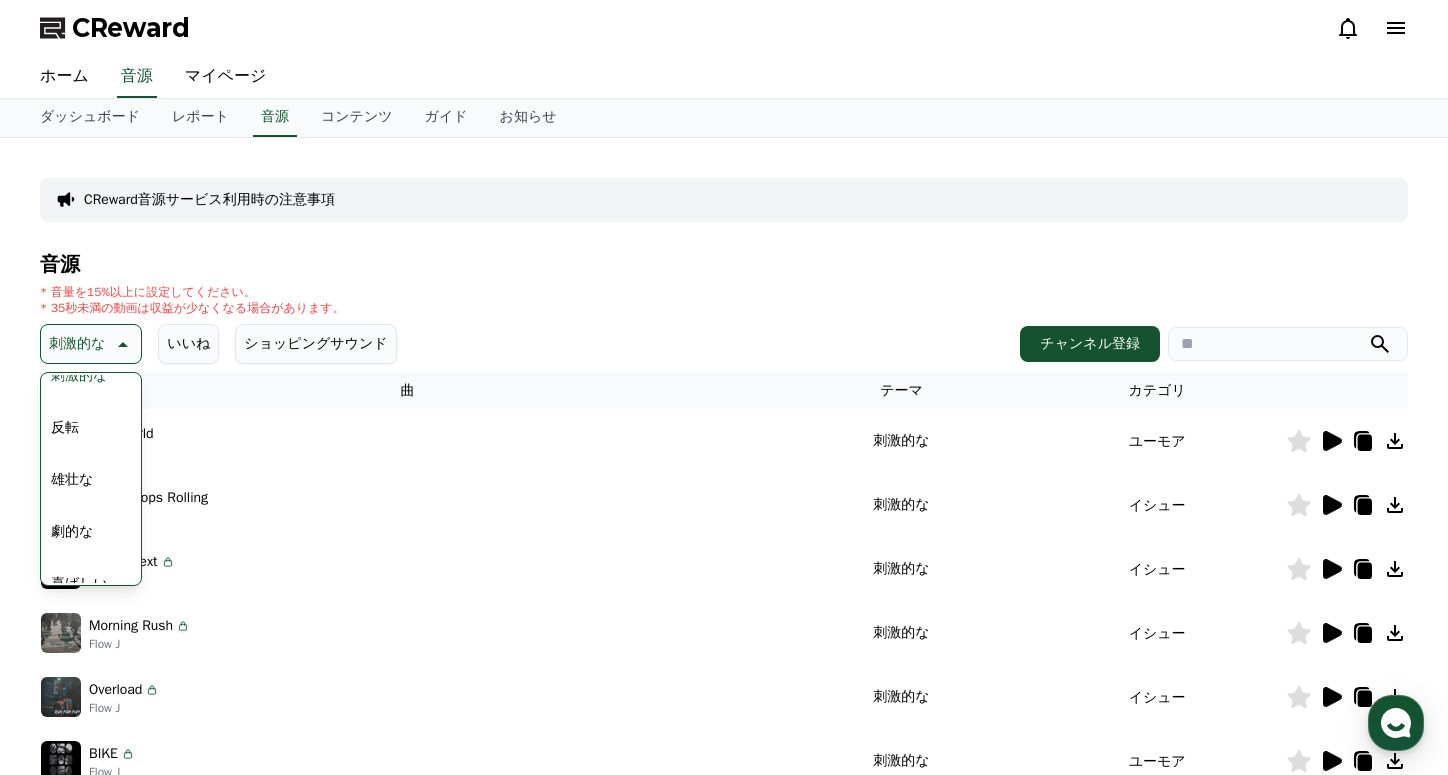 click on "反転" at bounding box center (65, 428) 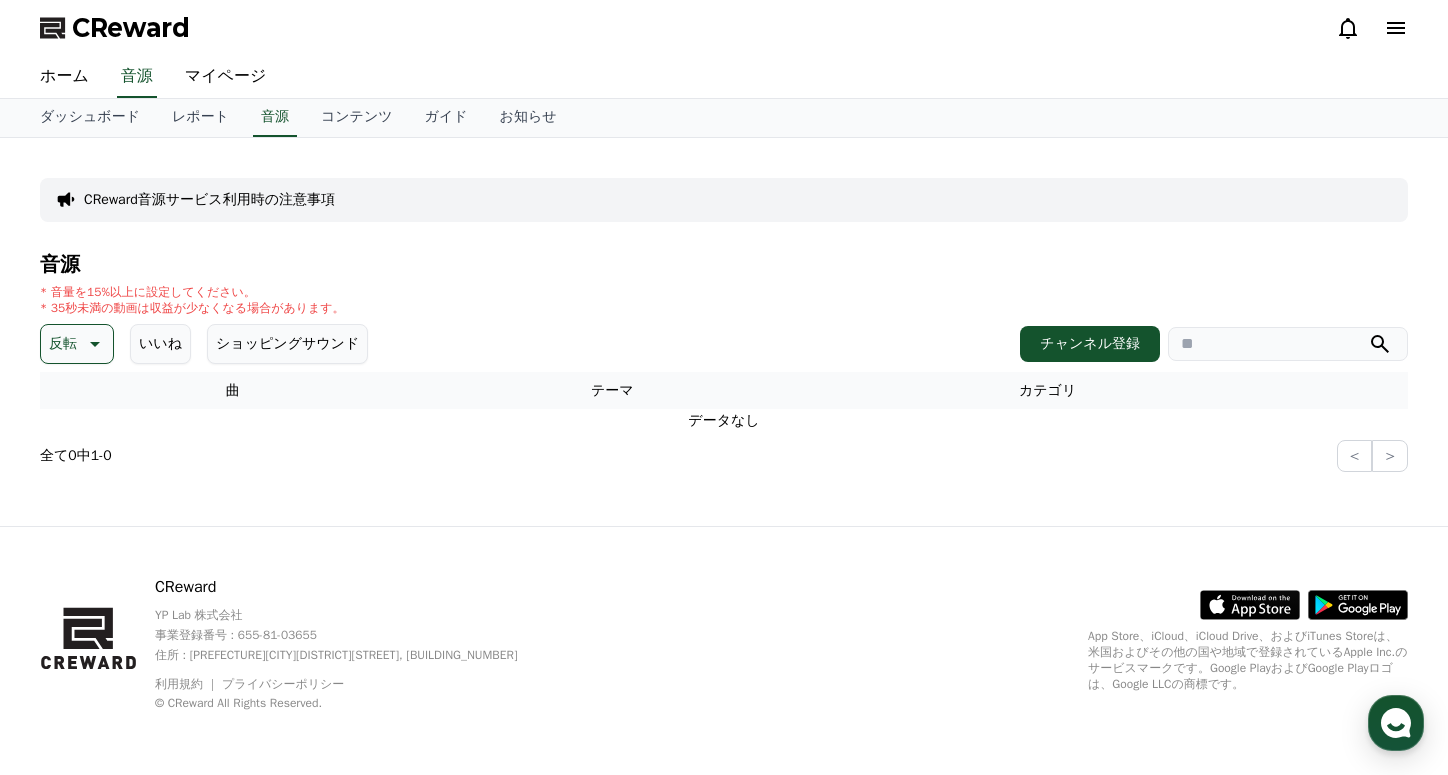 scroll, scrollTop: 0, scrollLeft: 0, axis: both 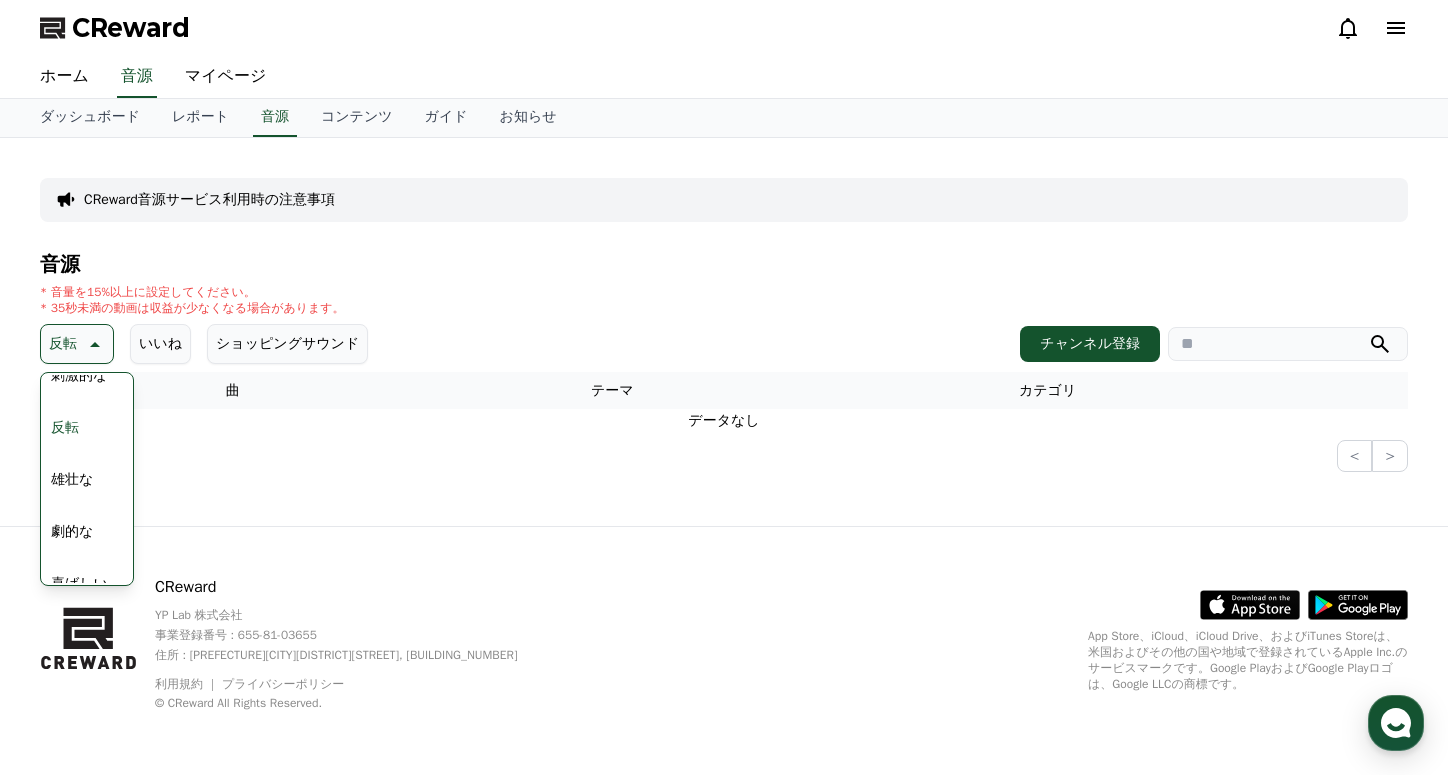 click on "雄壮な" at bounding box center (72, 480) 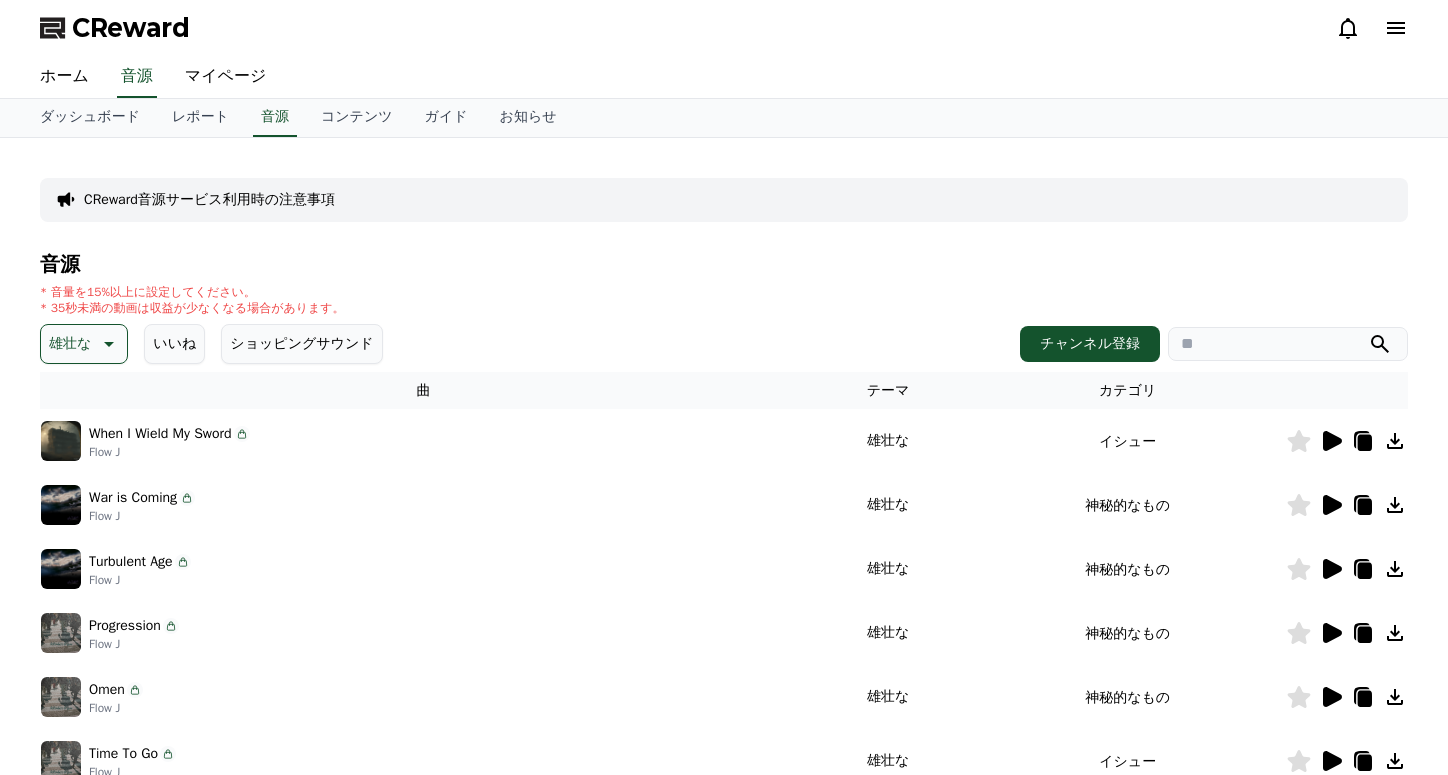 scroll, scrollTop: 0, scrollLeft: 0, axis: both 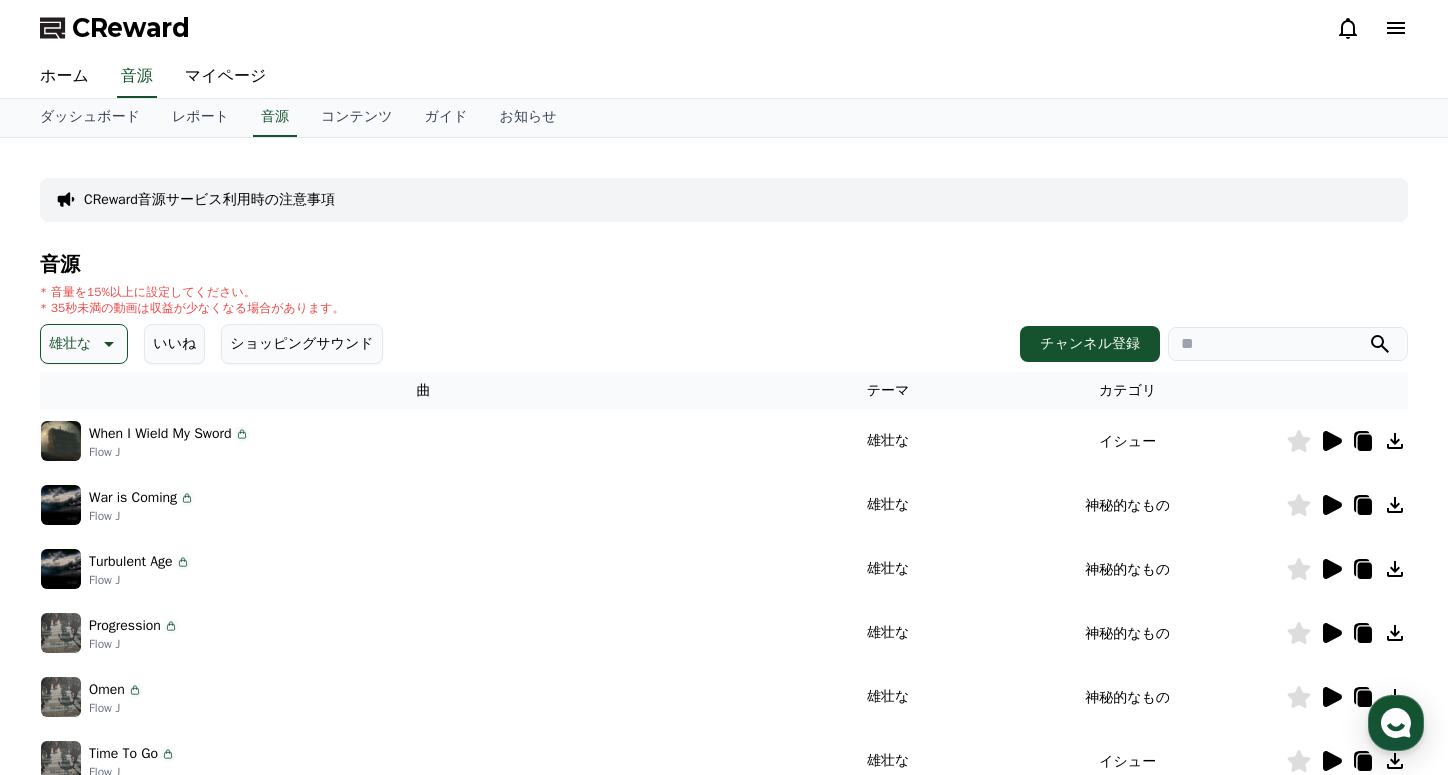 click 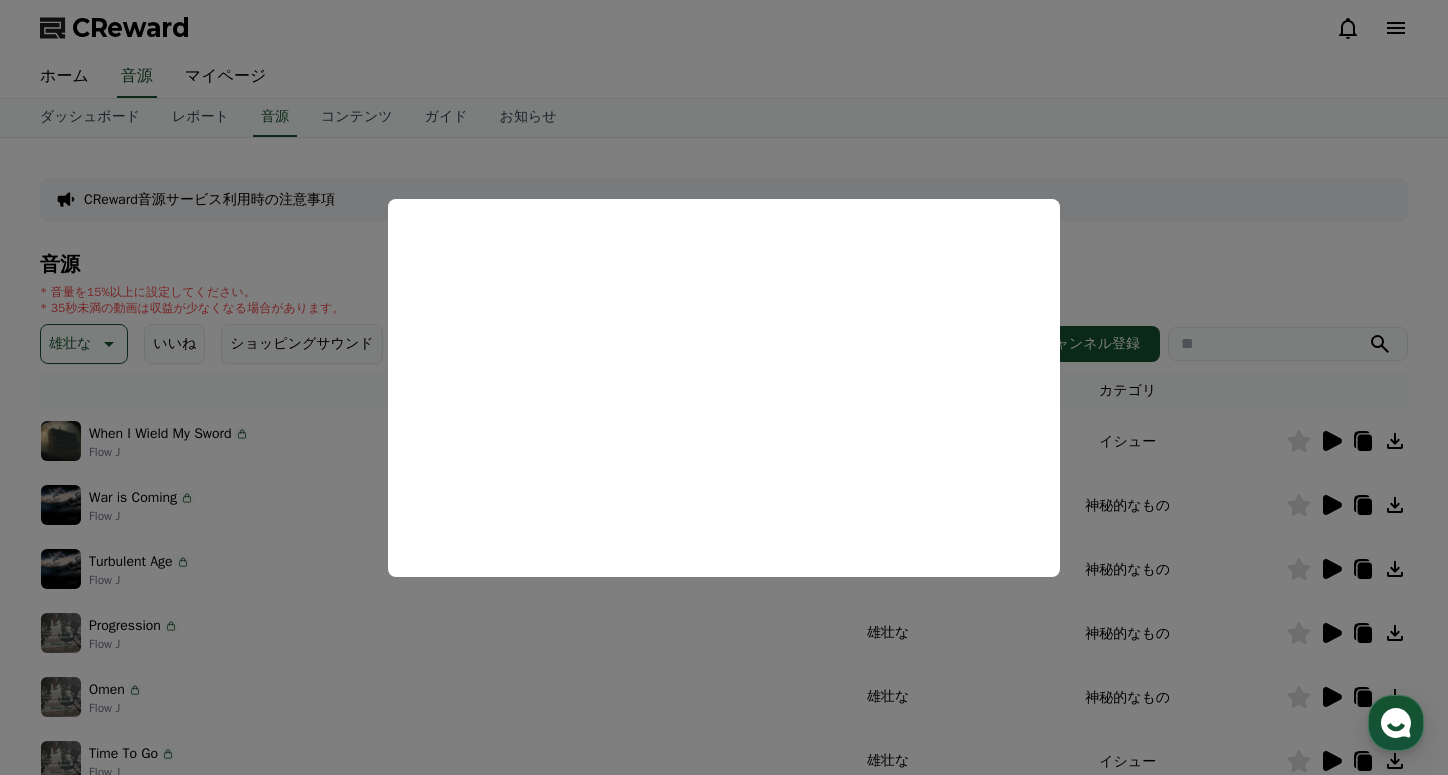 click at bounding box center [724, 387] 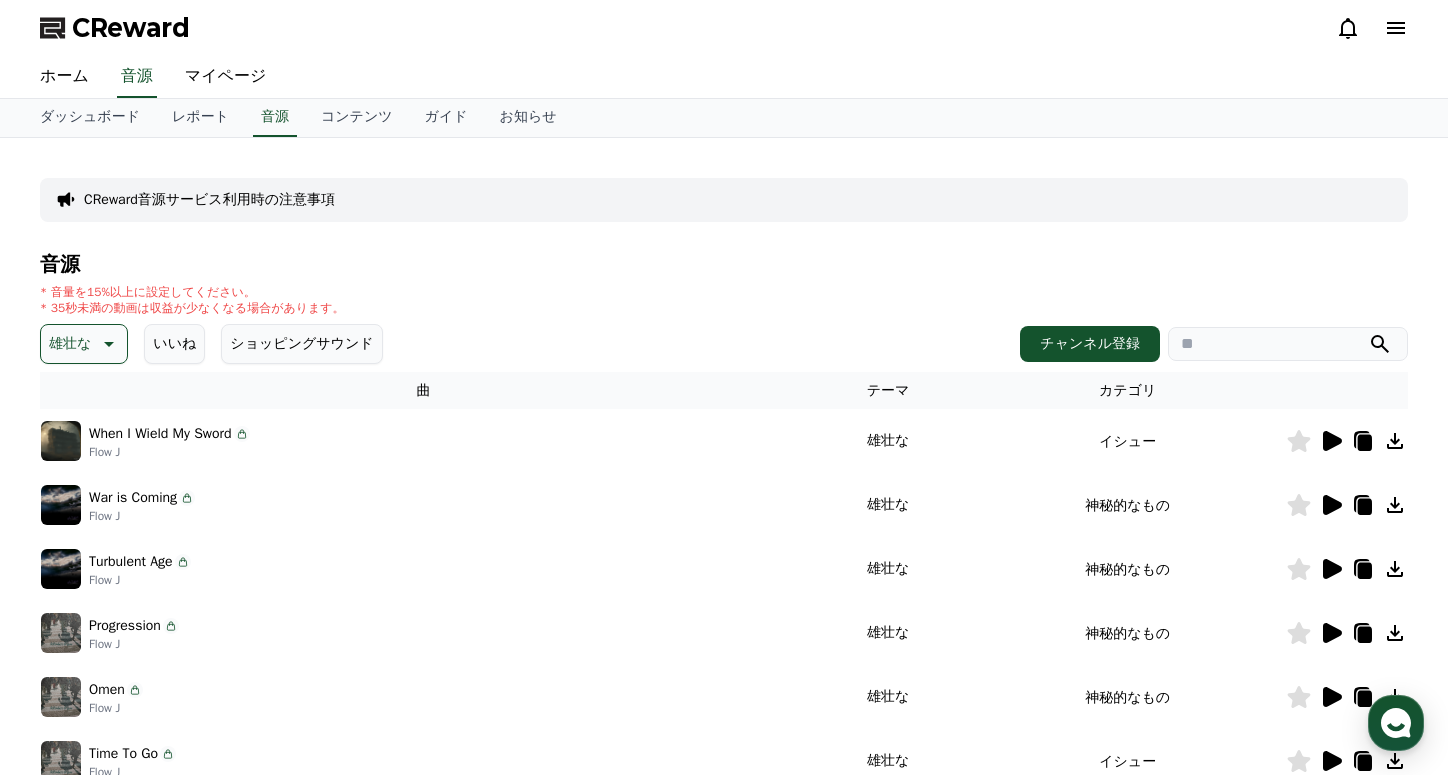 click 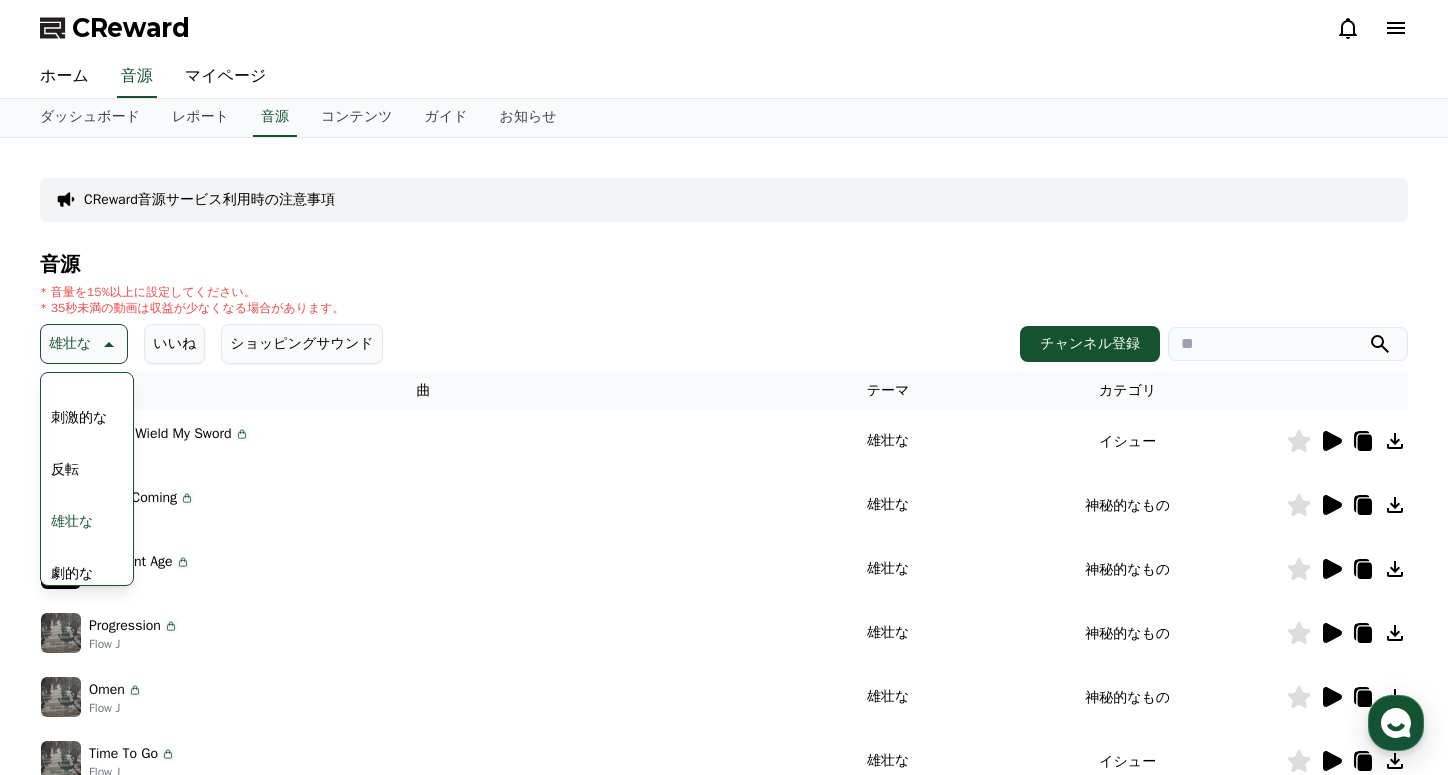 scroll, scrollTop: 333, scrollLeft: 0, axis: vertical 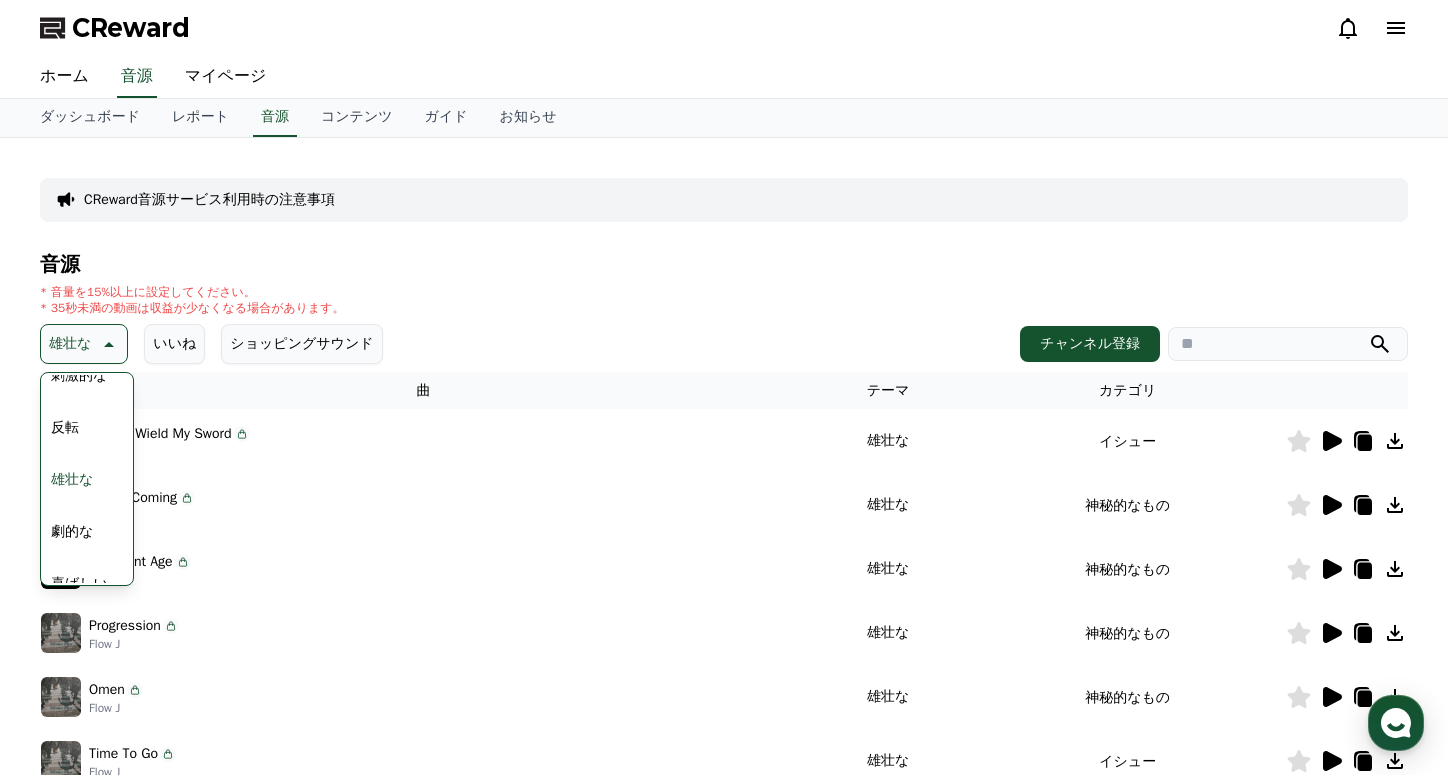 click on "劇的な" at bounding box center [72, 532] 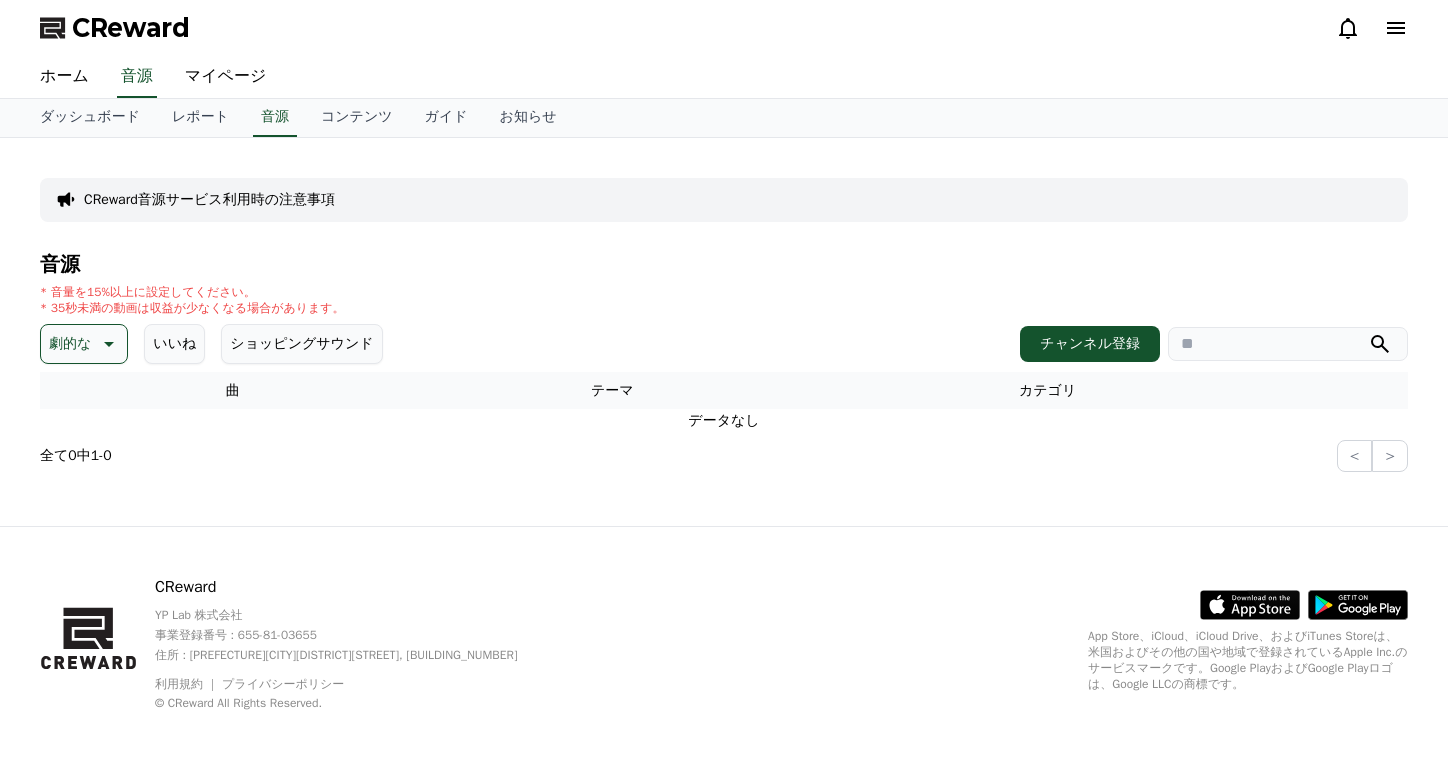 scroll, scrollTop: 0, scrollLeft: 0, axis: both 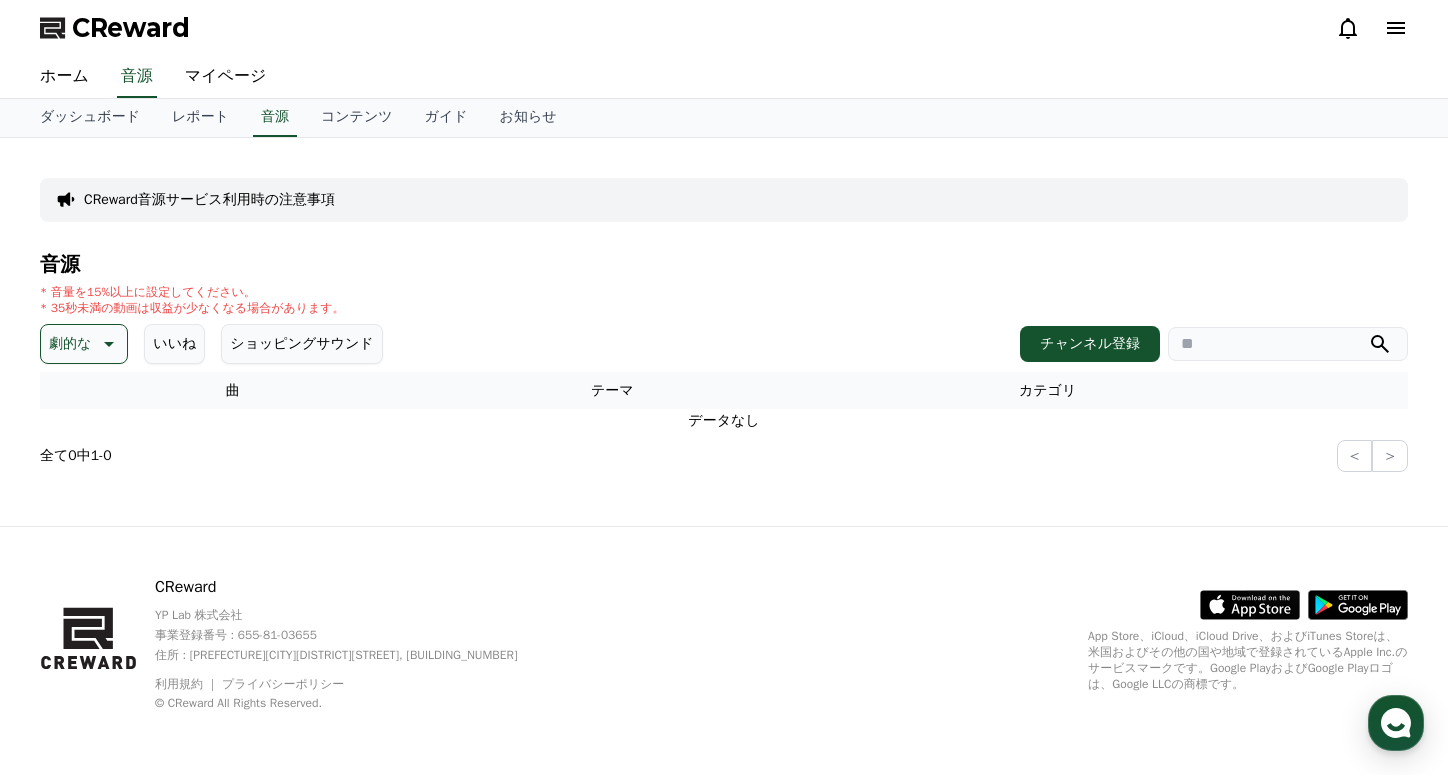 click 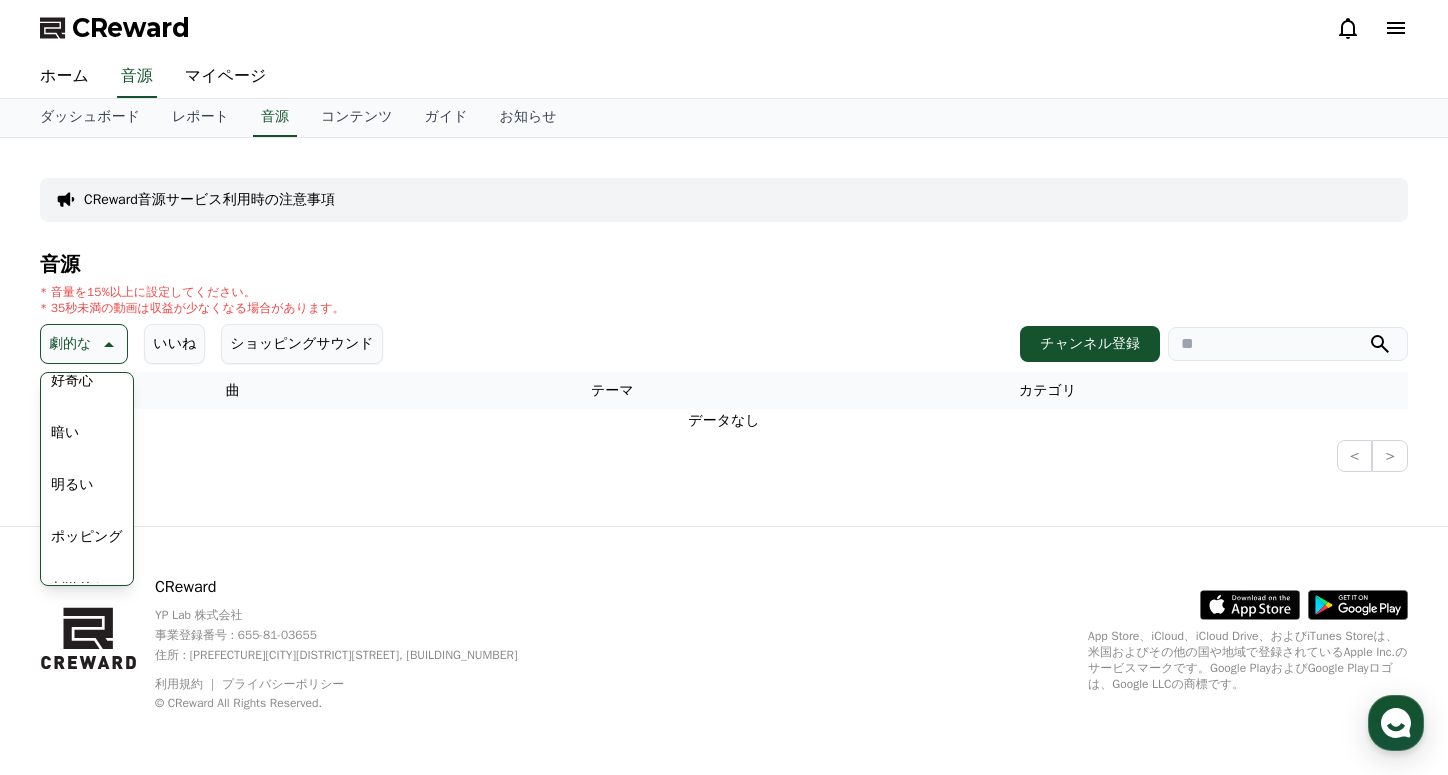 scroll, scrollTop: 167, scrollLeft: 0, axis: vertical 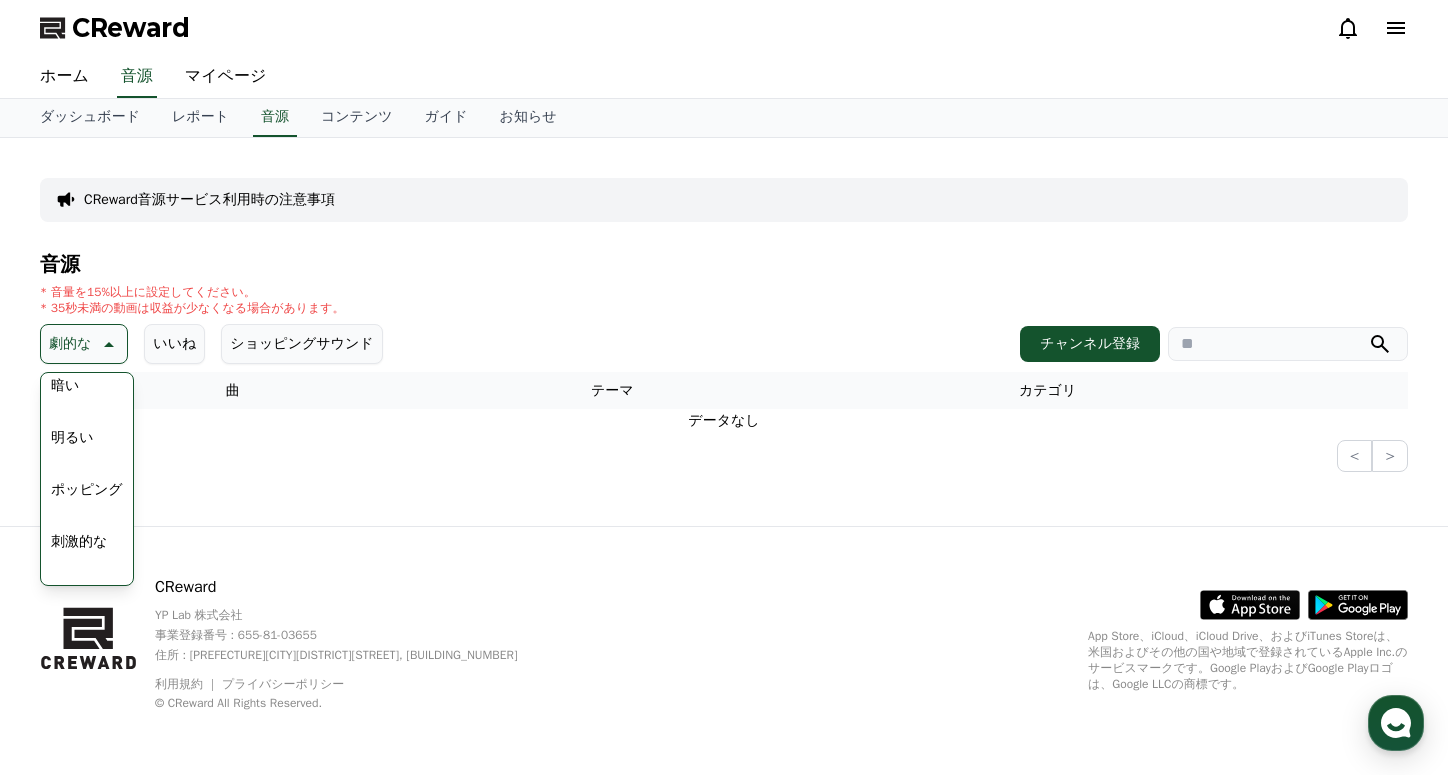 click on "ポッピング" at bounding box center [87, 490] 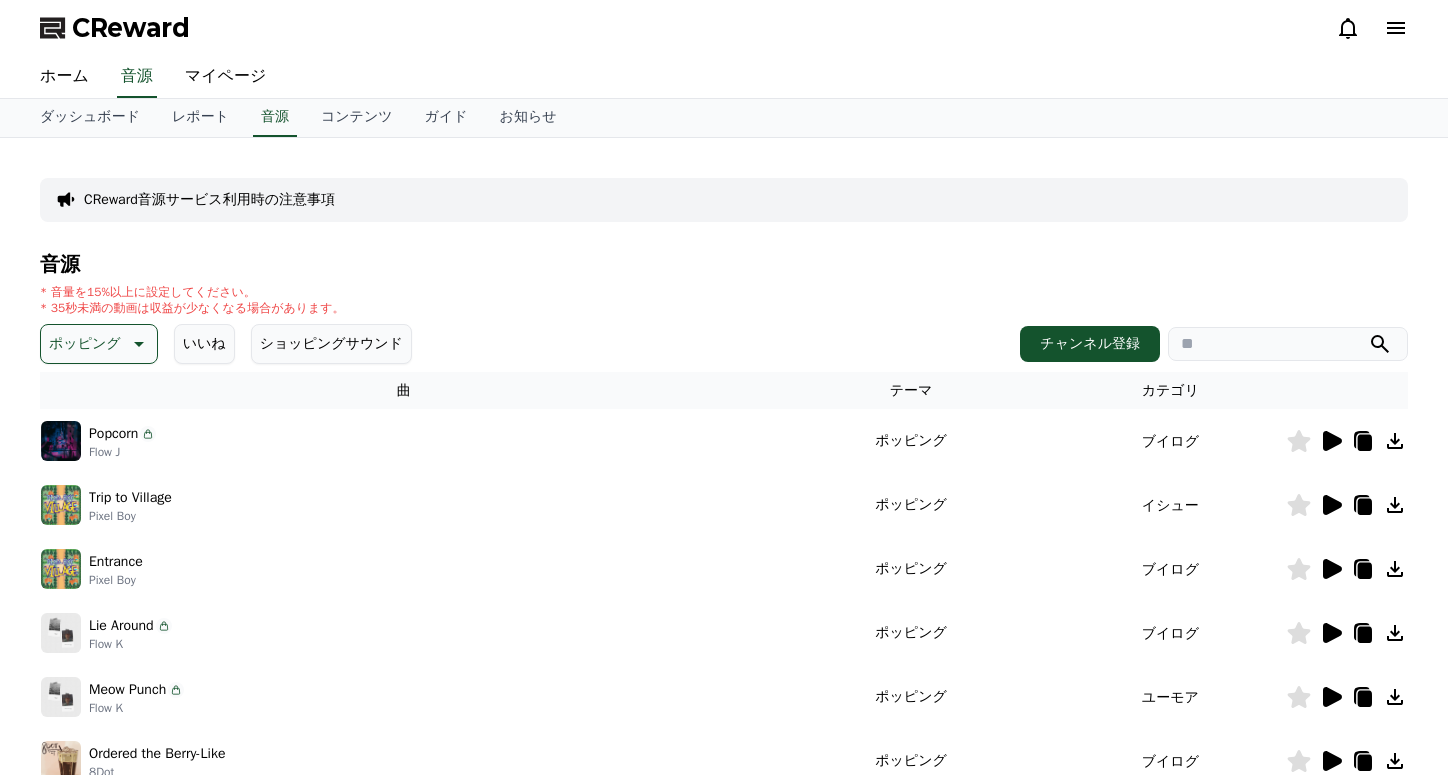 scroll, scrollTop: 0, scrollLeft: 0, axis: both 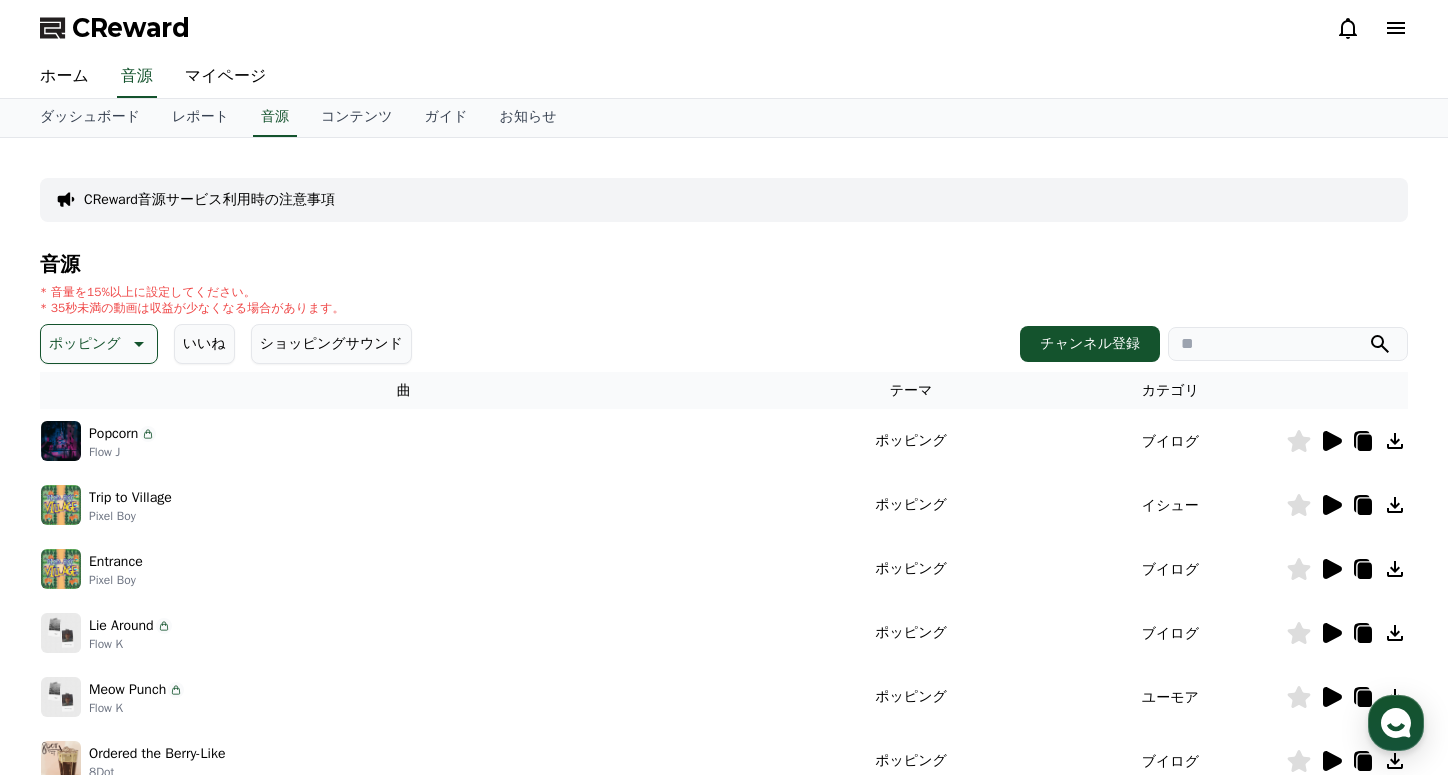 click 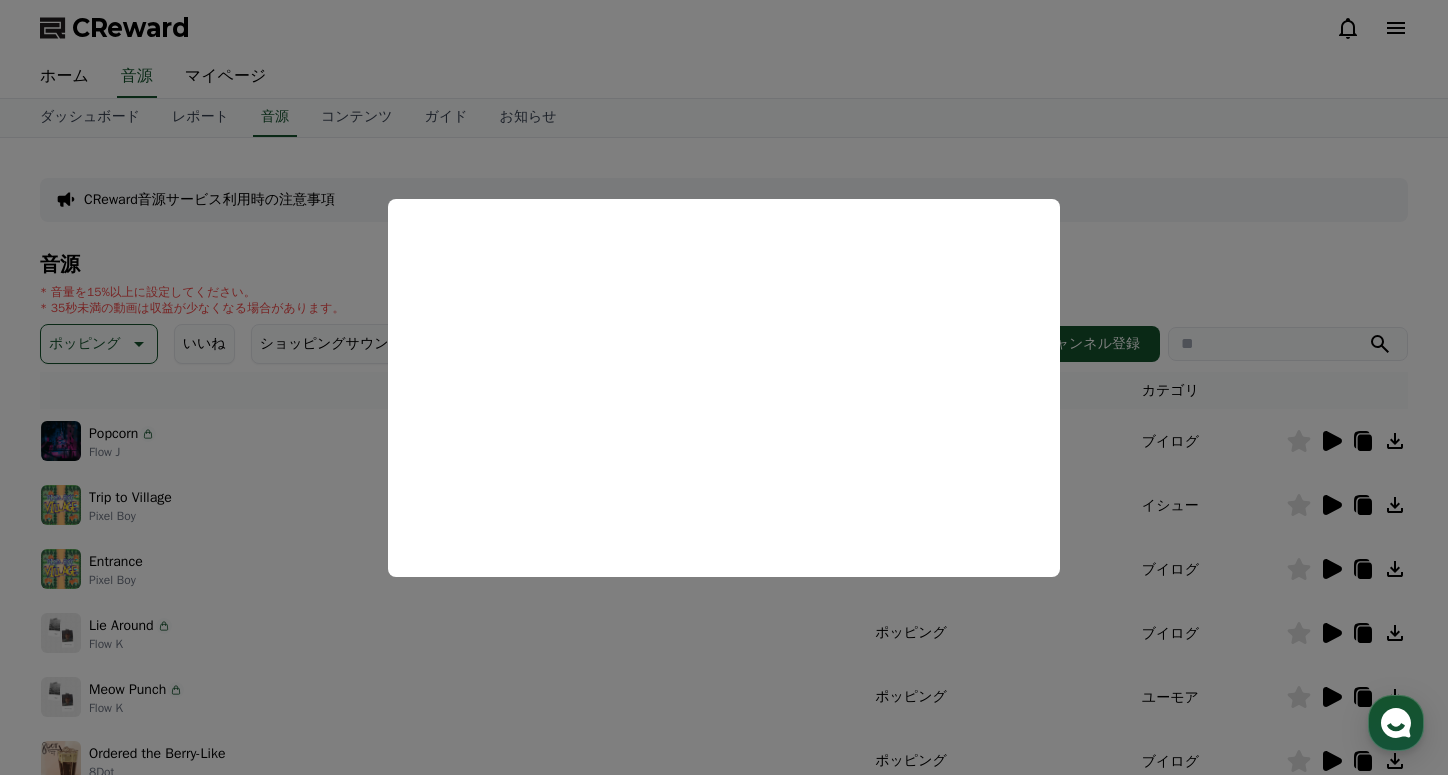 click at bounding box center (724, 387) 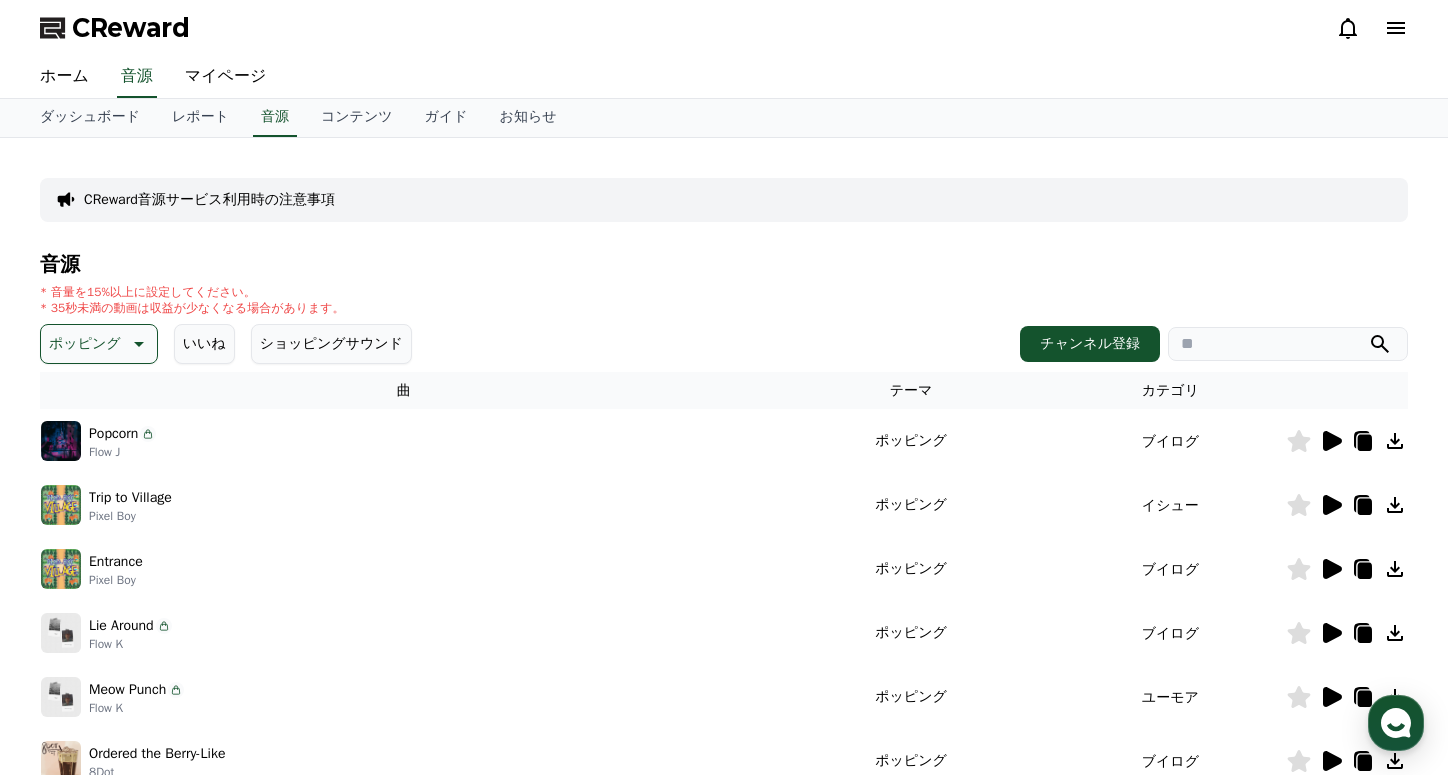 click on "ポッピング" at bounding box center [85, 344] 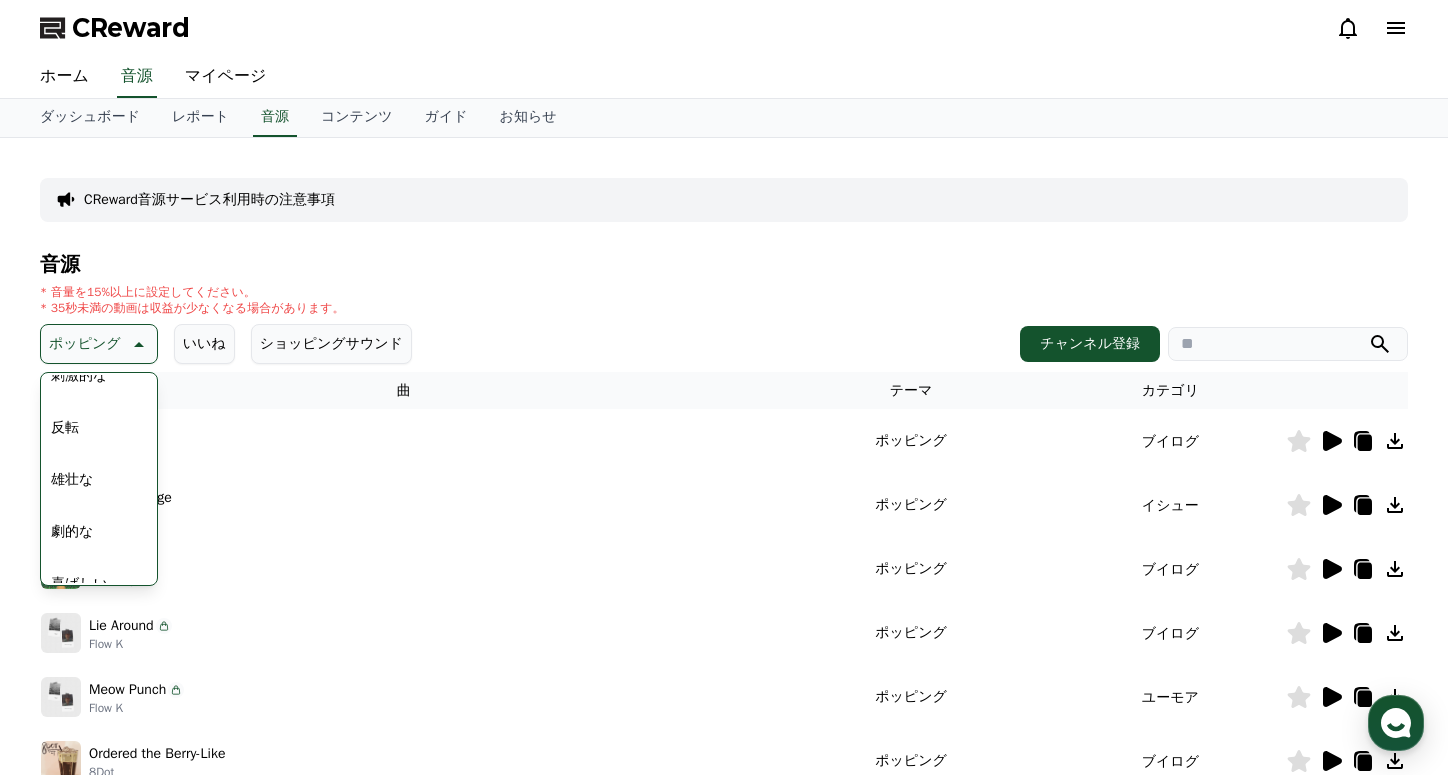 scroll, scrollTop: 167, scrollLeft: 0, axis: vertical 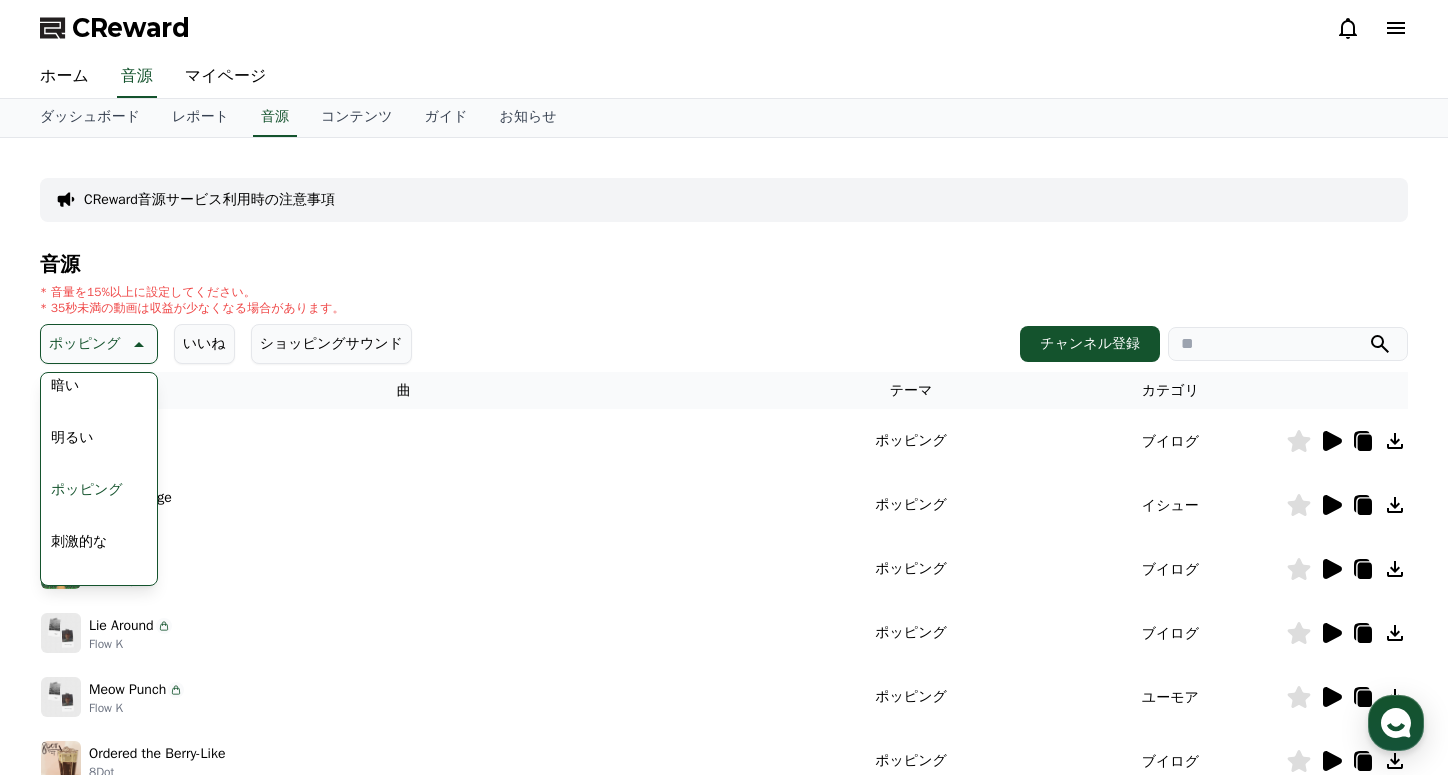 click on "刺激的な" at bounding box center (79, 542) 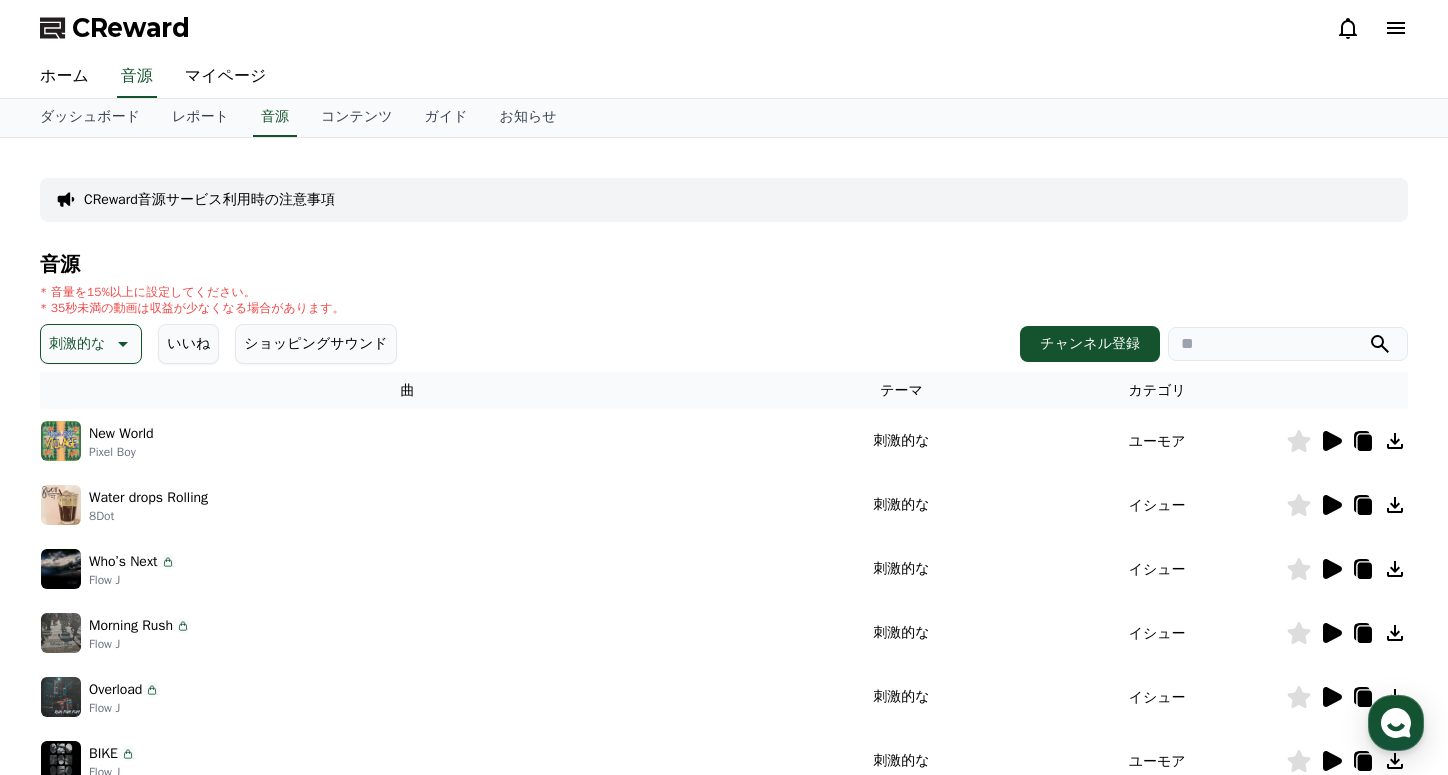 scroll, scrollTop: 0, scrollLeft: 0, axis: both 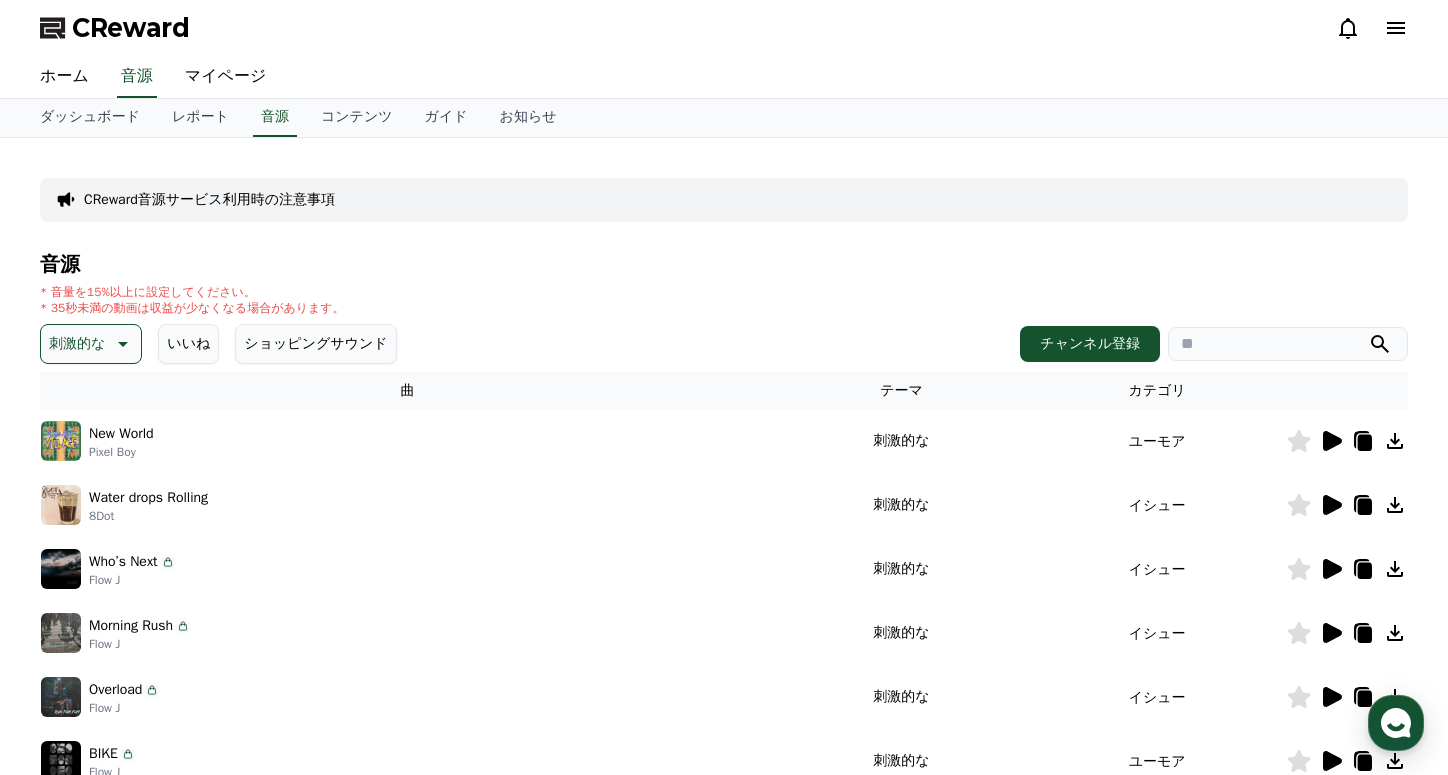 click 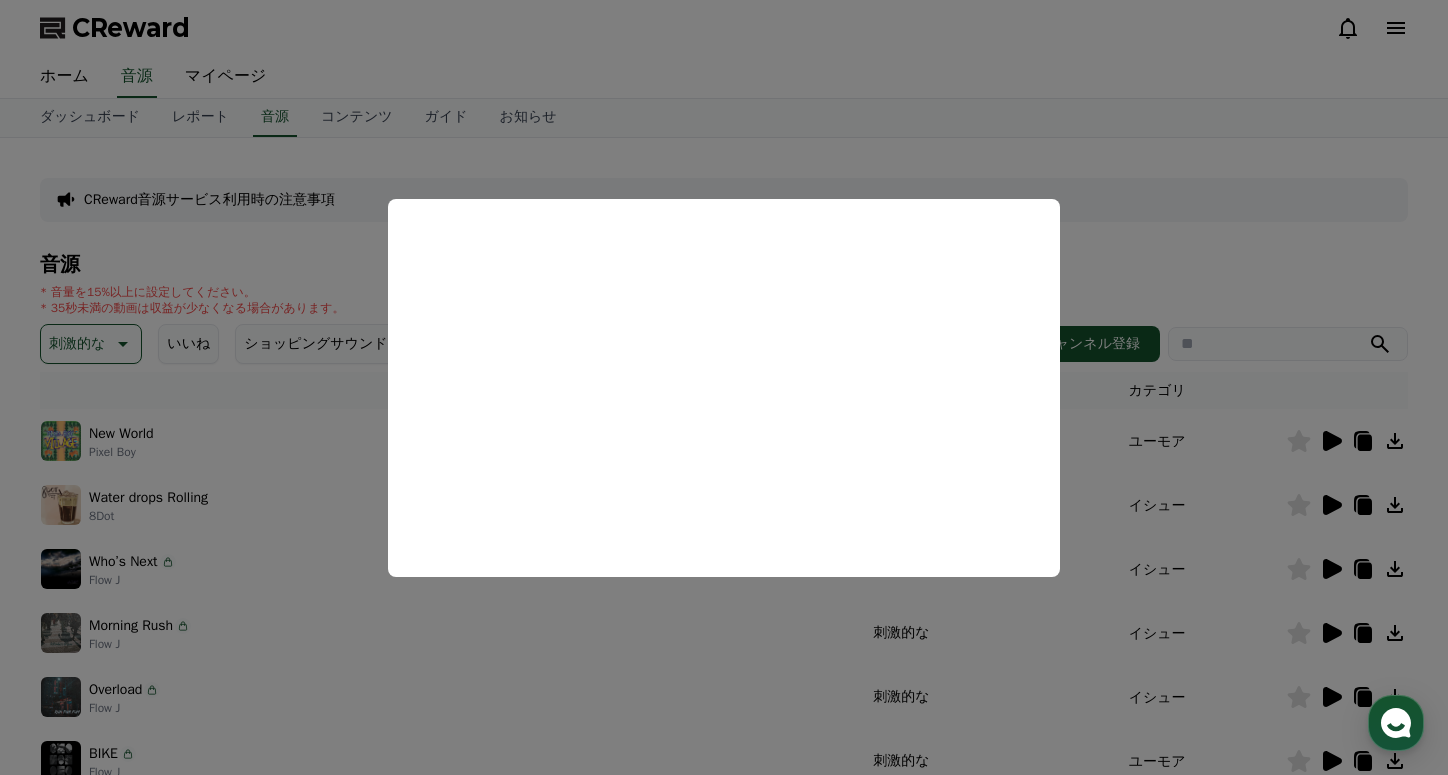 click at bounding box center [724, 387] 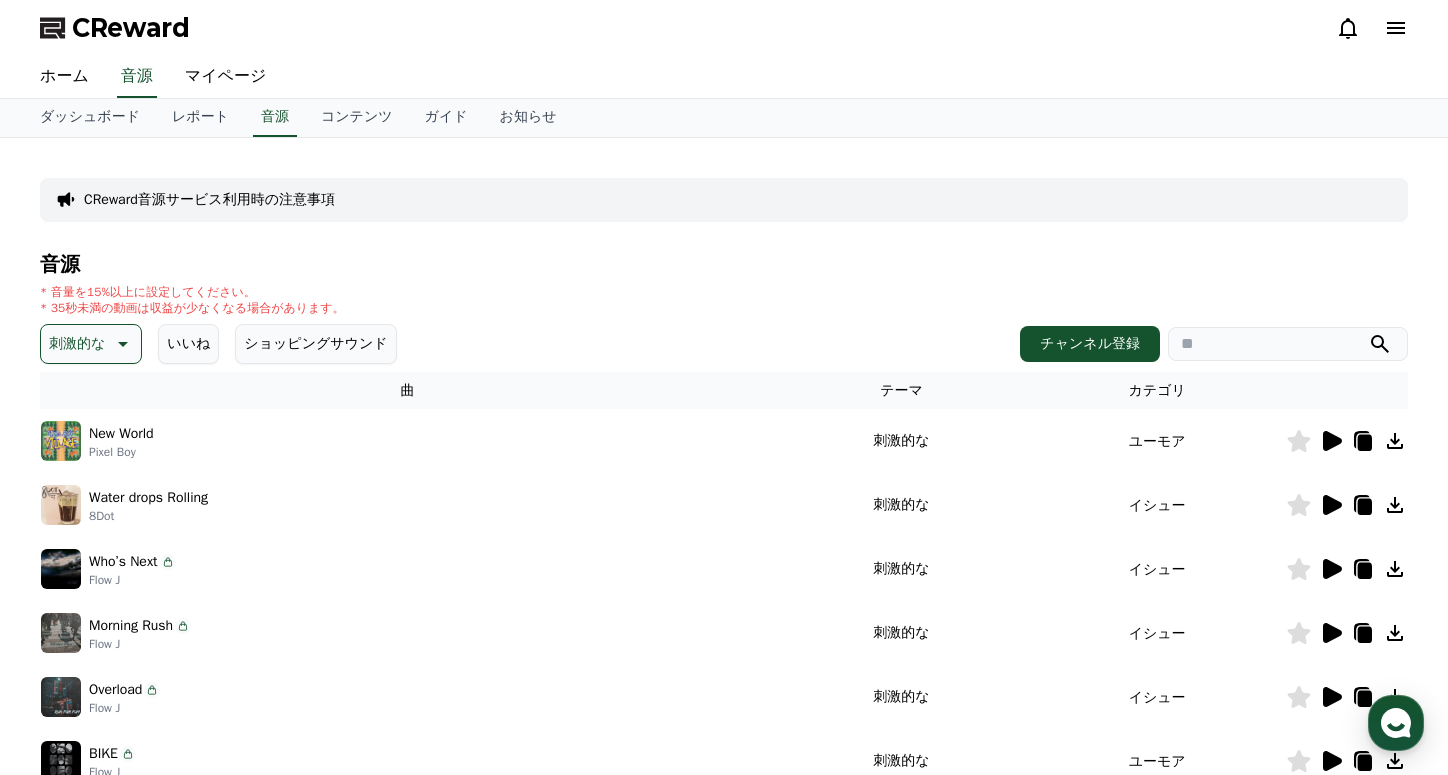 click 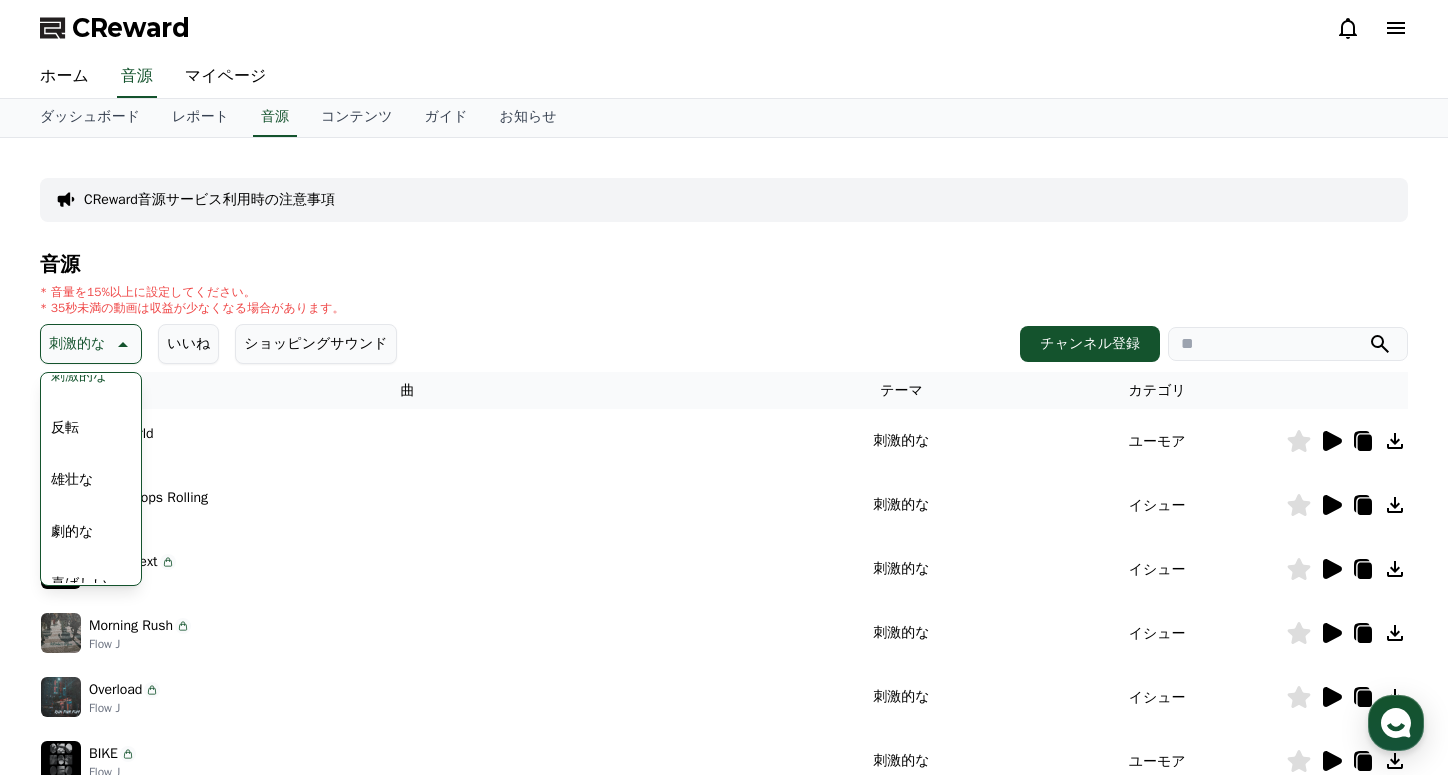 scroll, scrollTop: 500, scrollLeft: 0, axis: vertical 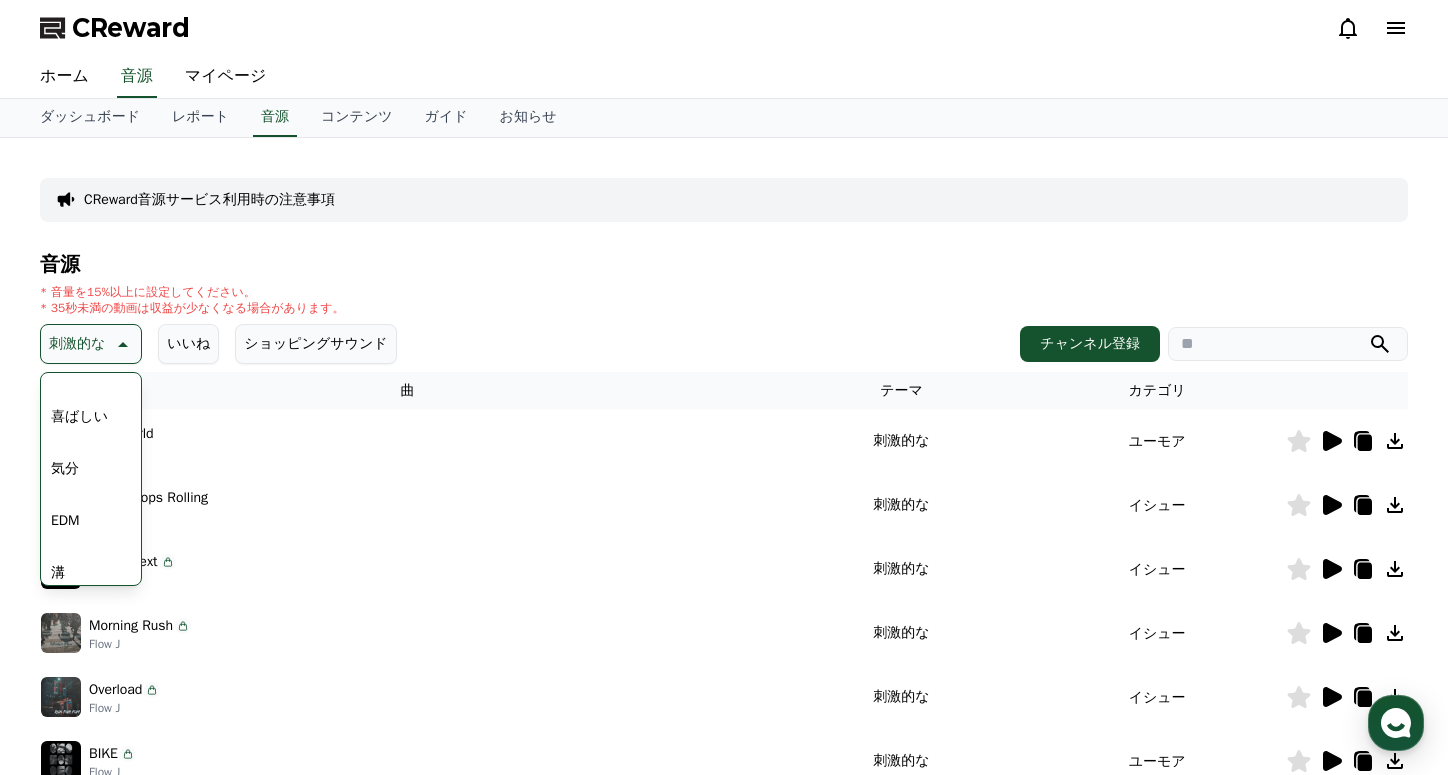 click on "気分" at bounding box center [65, 469] 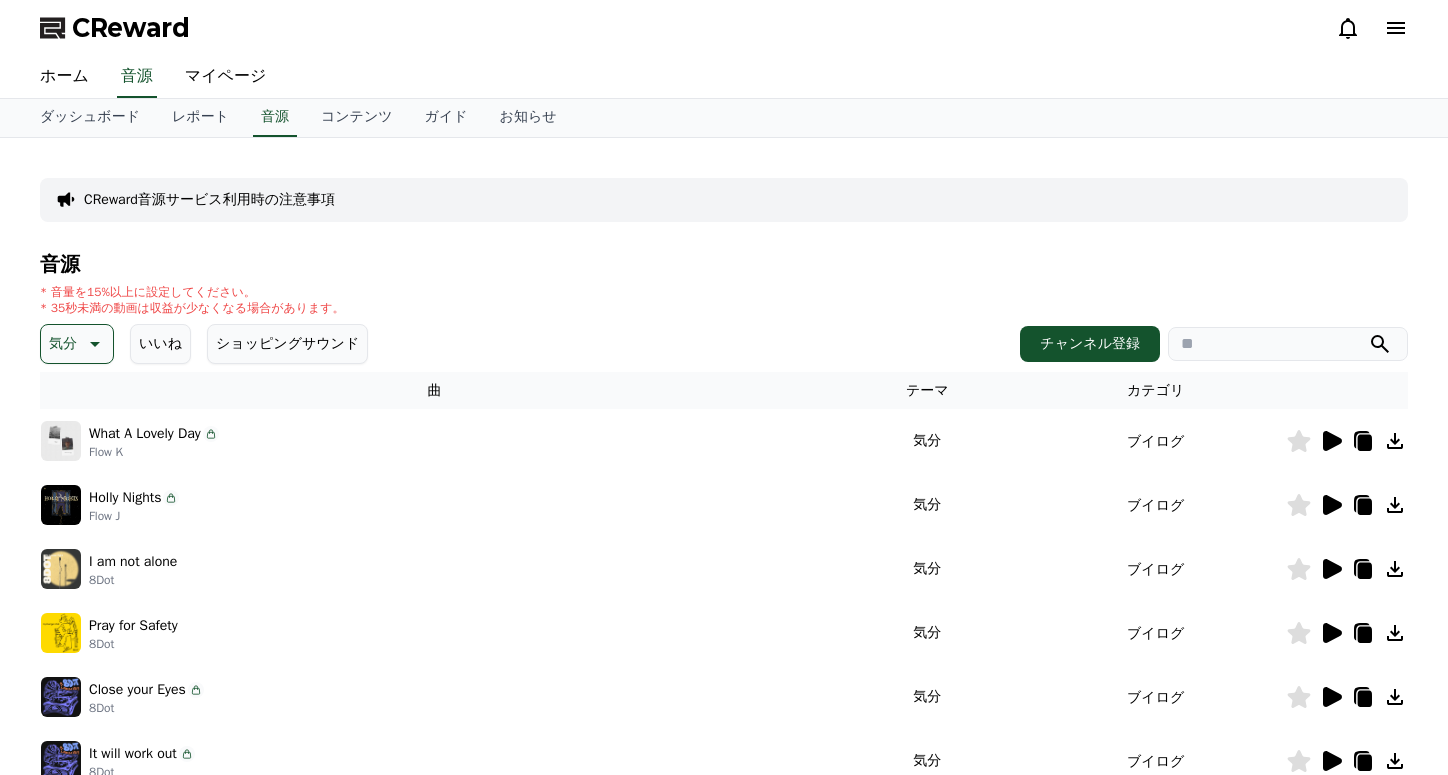 scroll, scrollTop: 0, scrollLeft: 0, axis: both 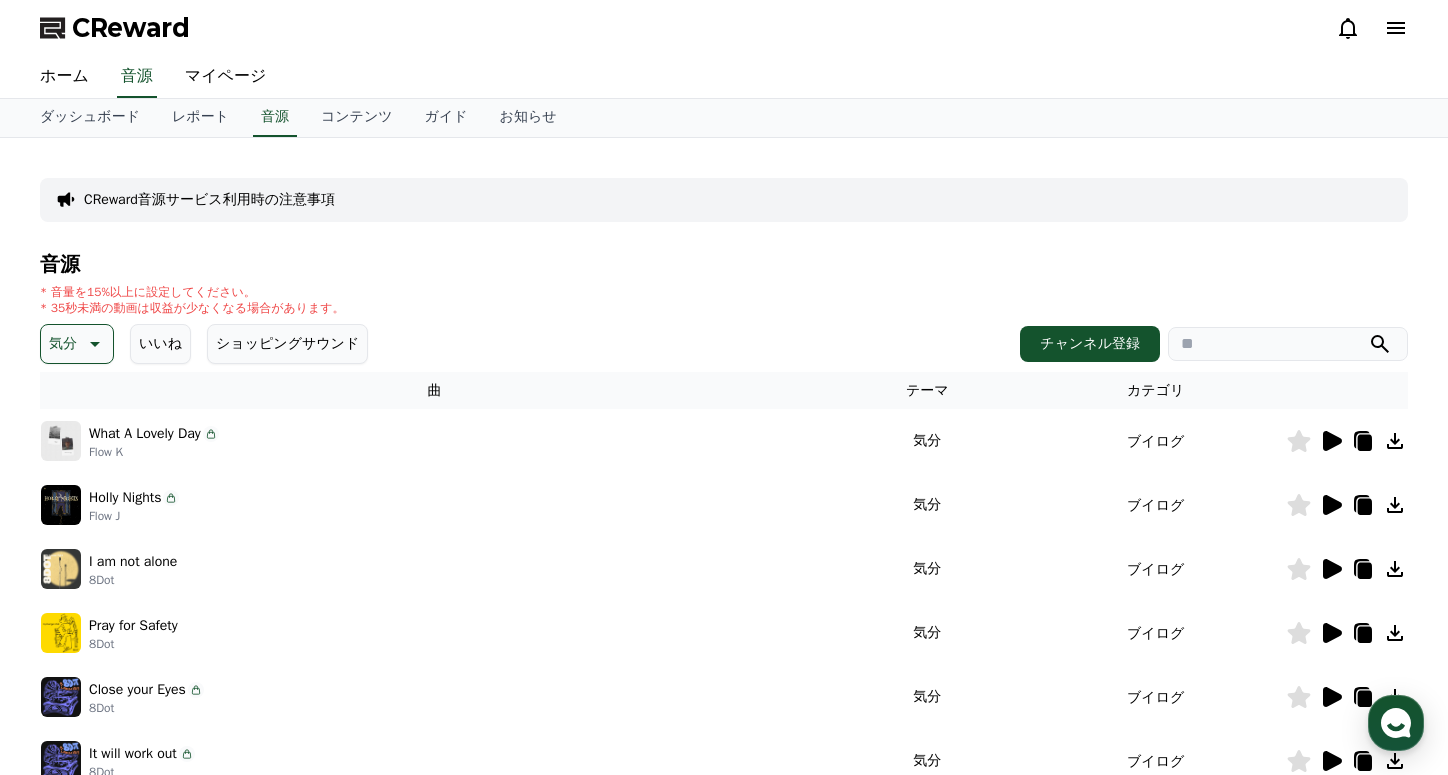 click 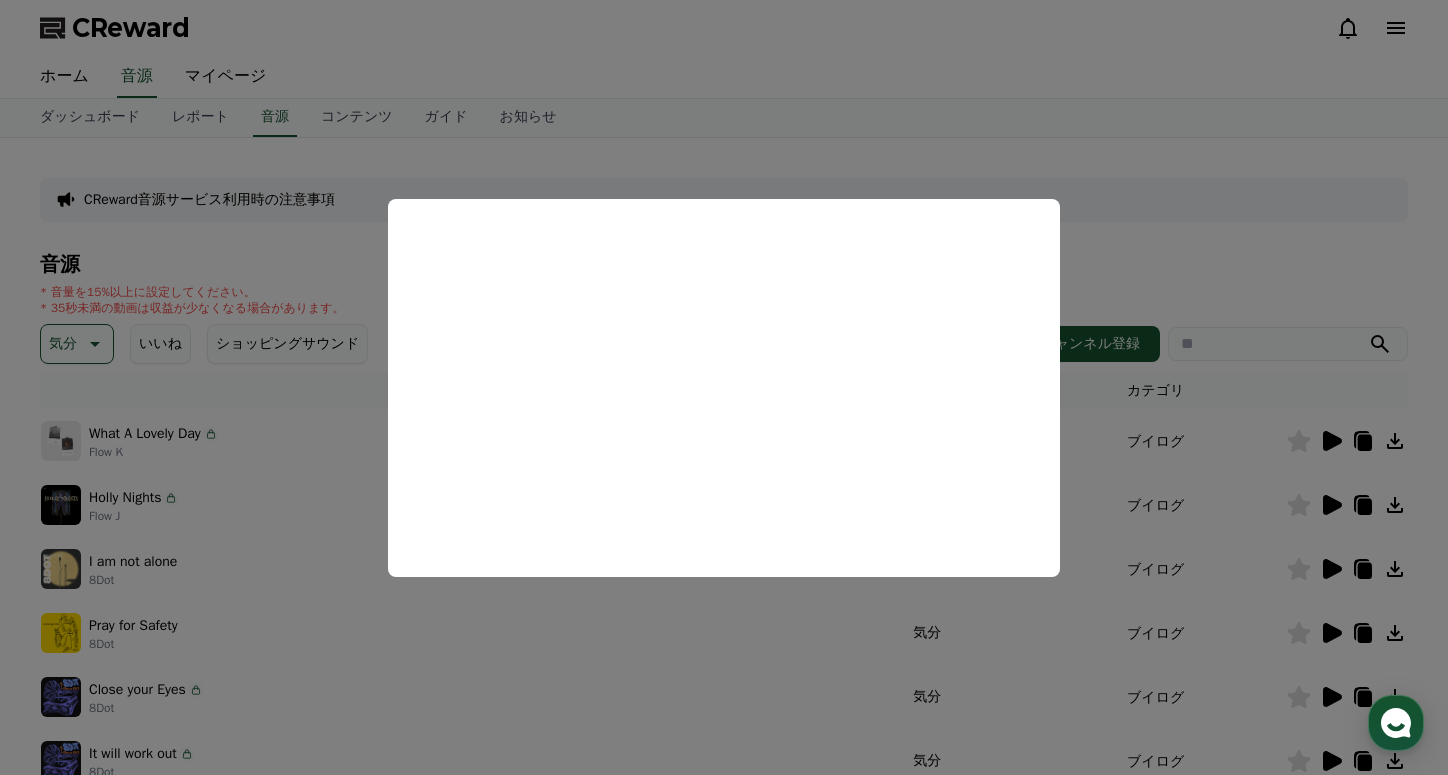 click at bounding box center [724, 387] 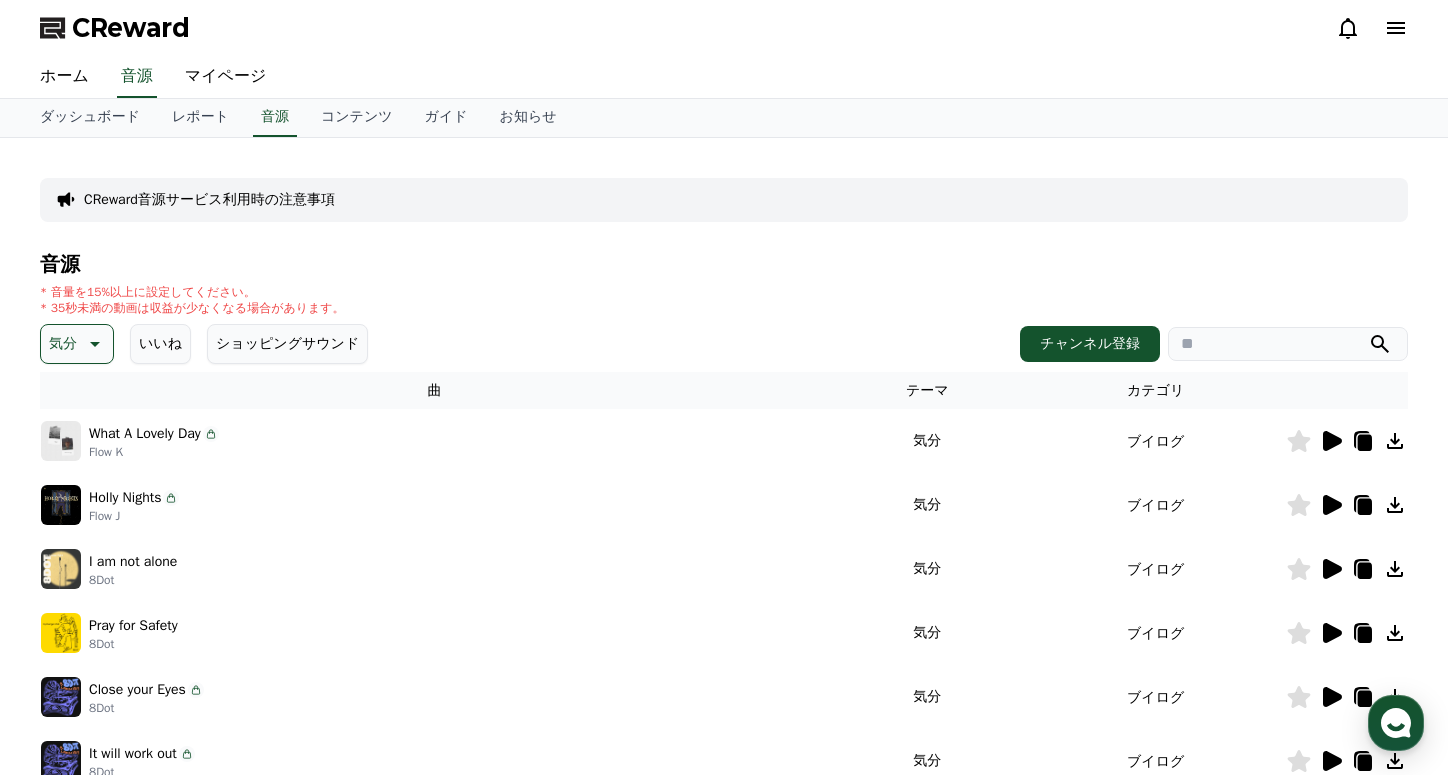 click 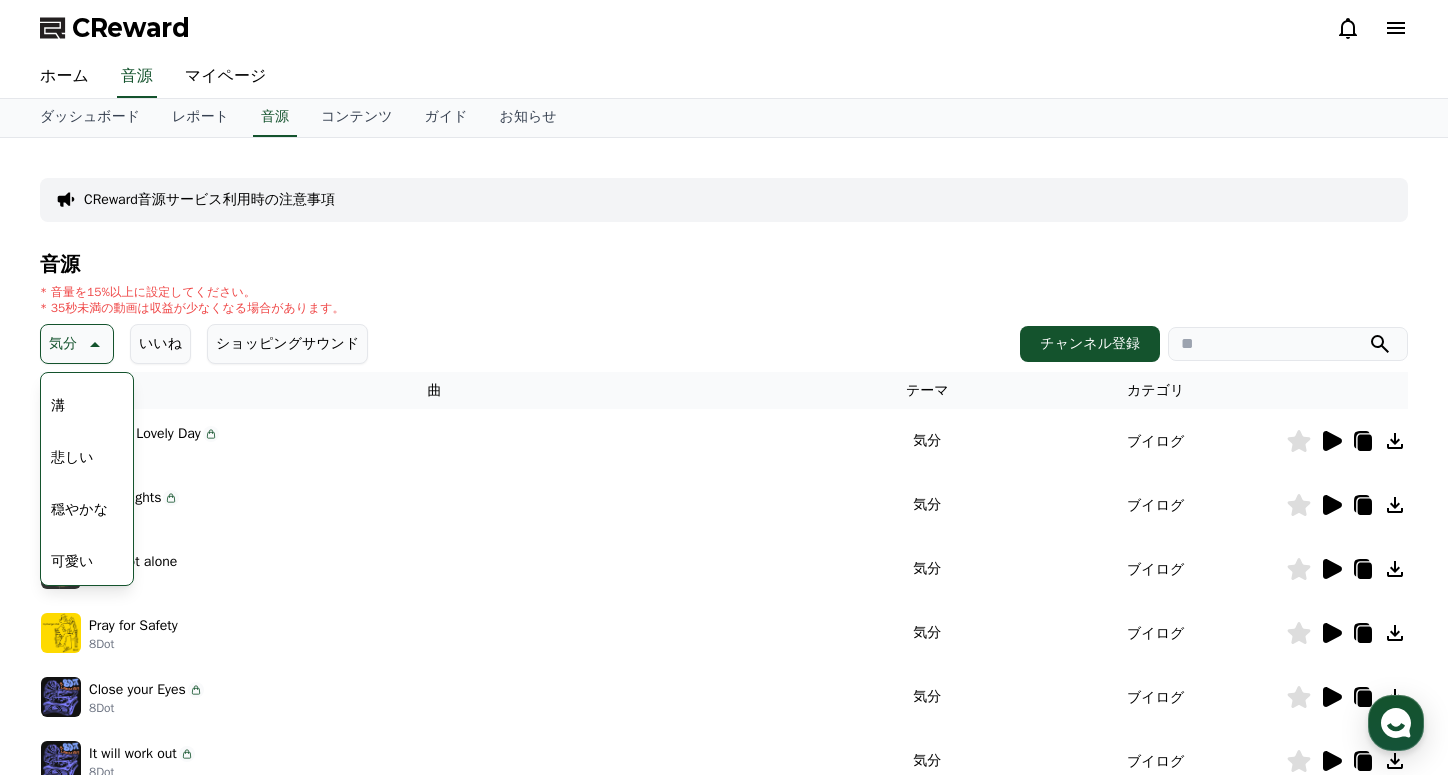 scroll, scrollTop: 824, scrollLeft: 0, axis: vertical 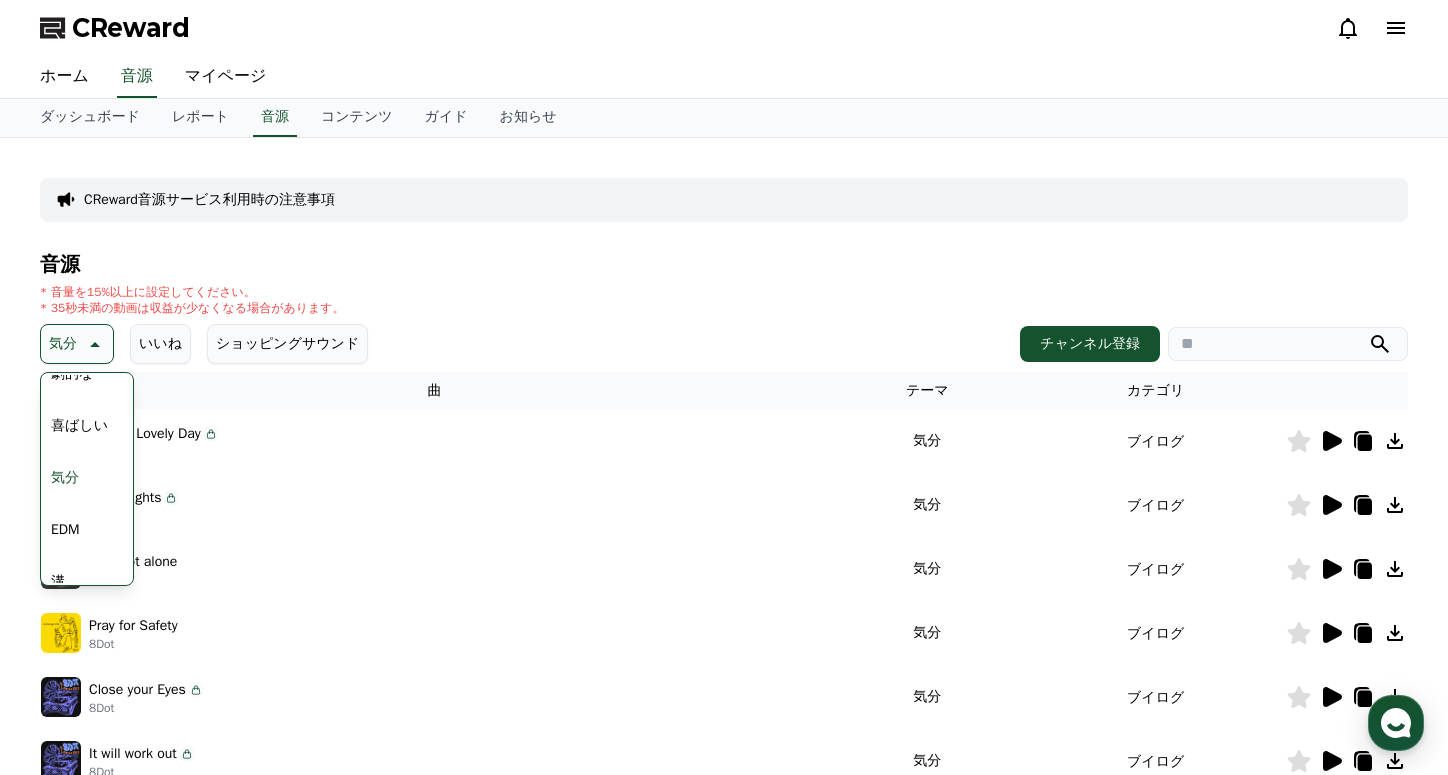 click on "EDM" at bounding box center [65, 530] 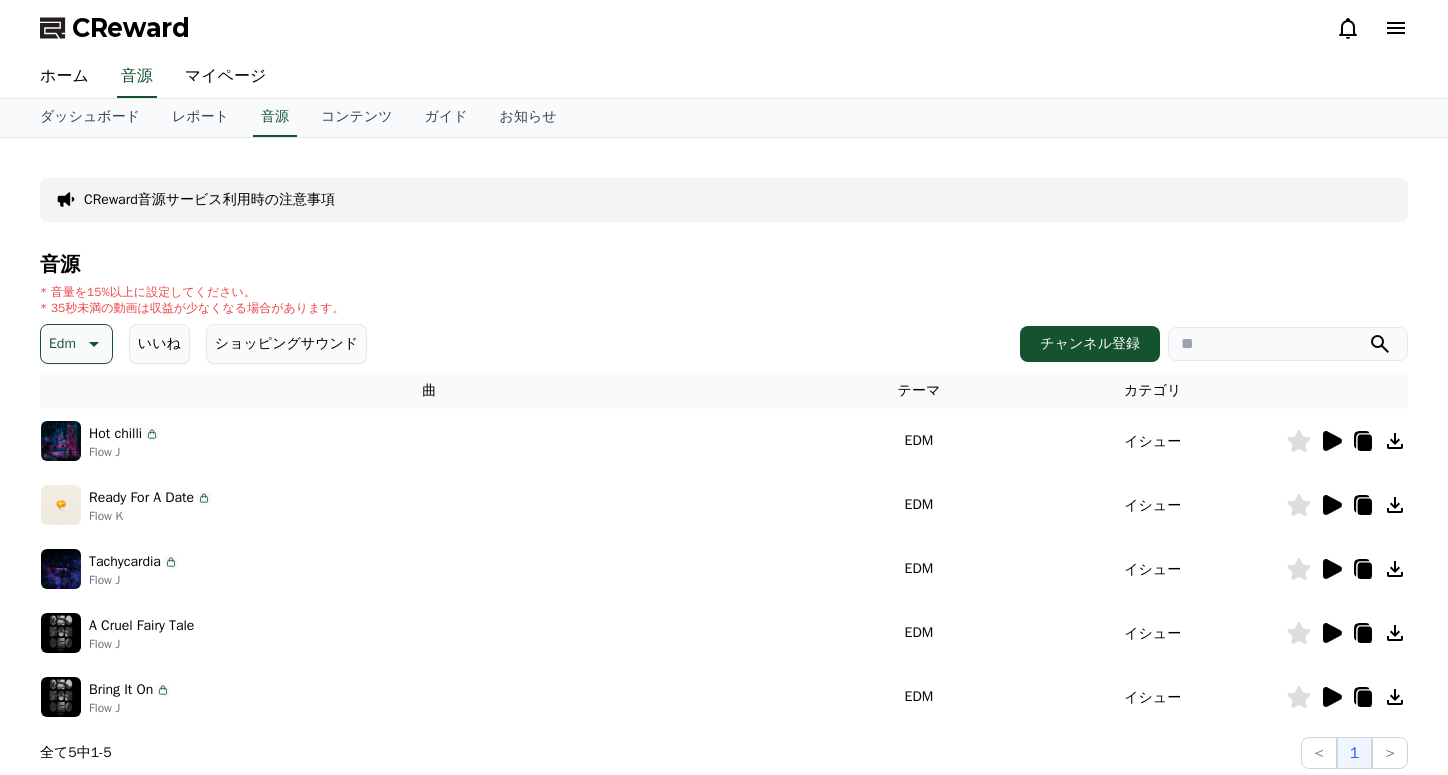 scroll, scrollTop: 0, scrollLeft: 0, axis: both 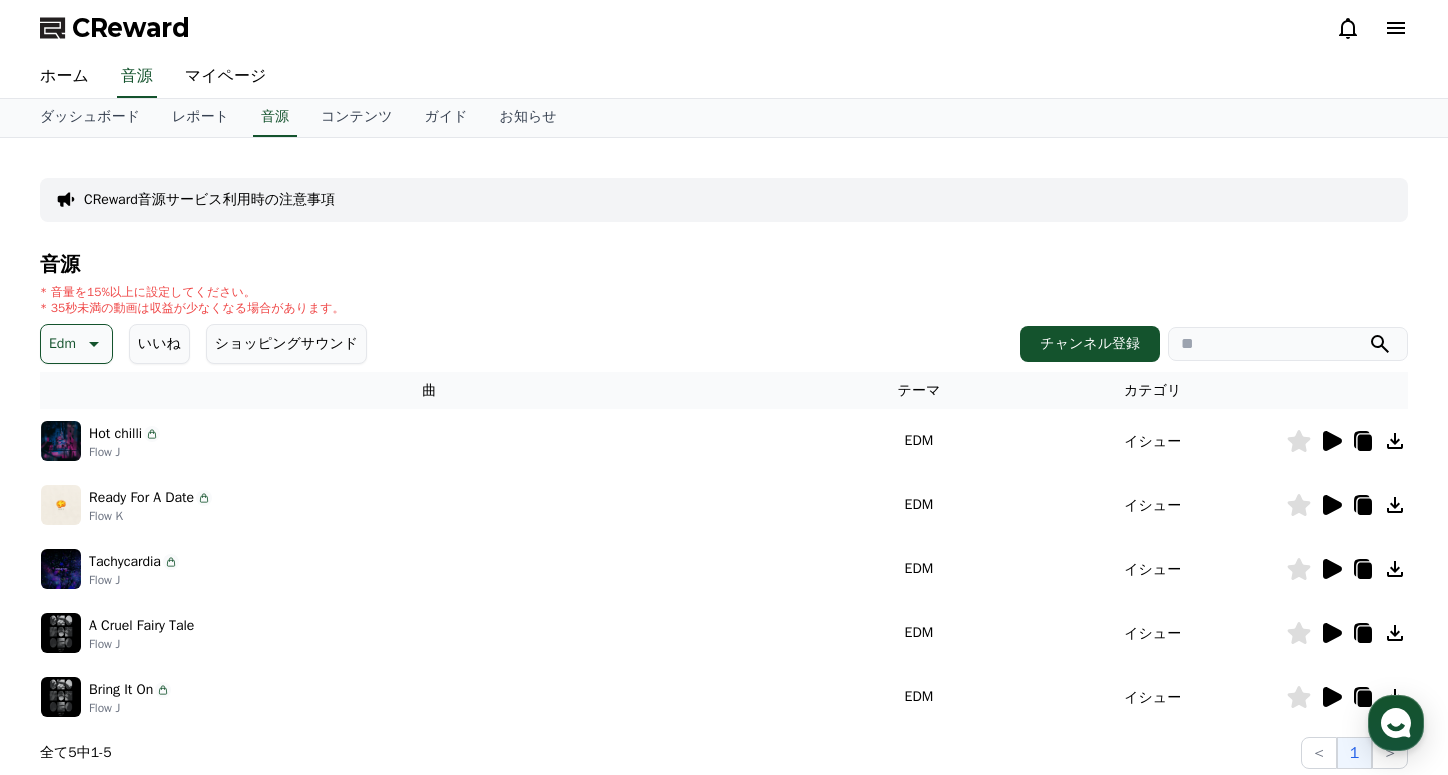 click 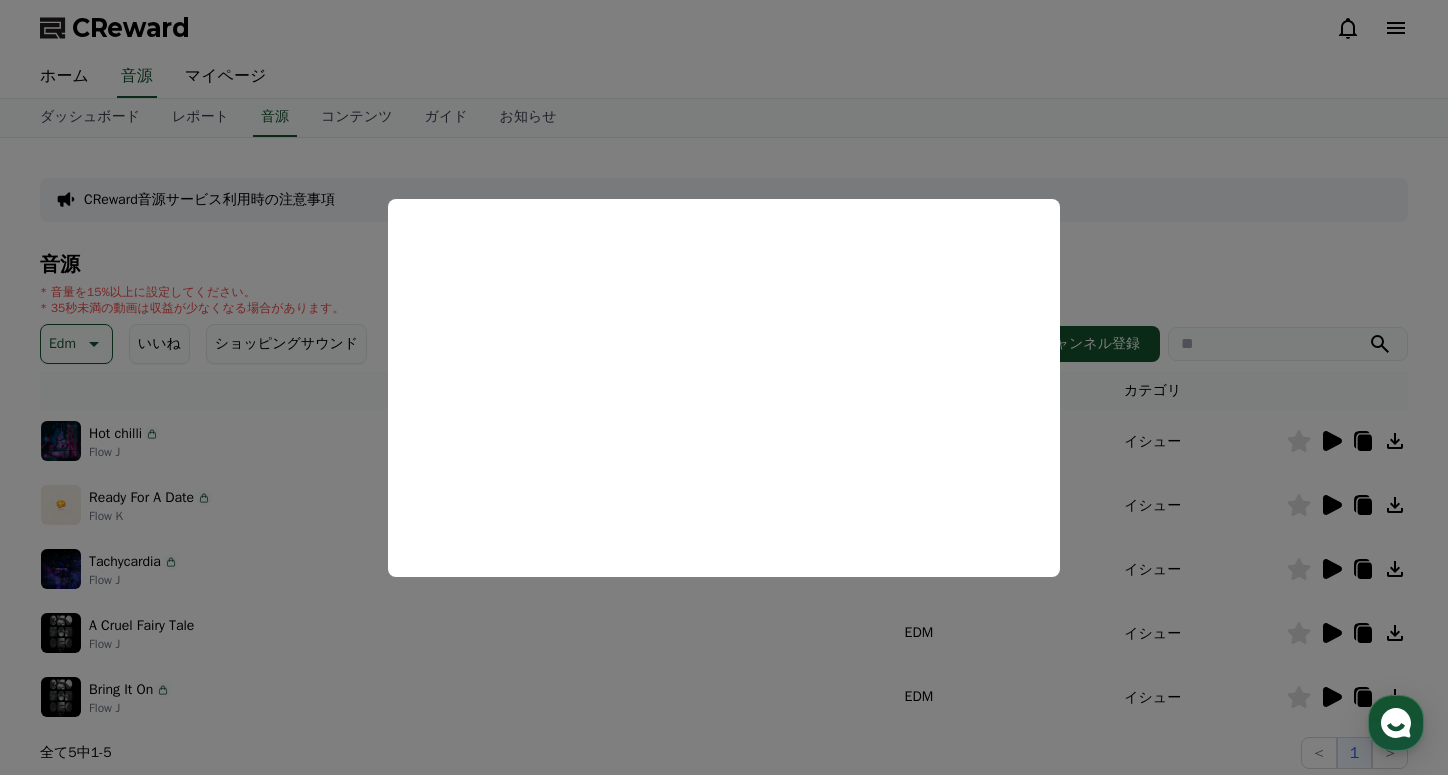 click at bounding box center (724, 387) 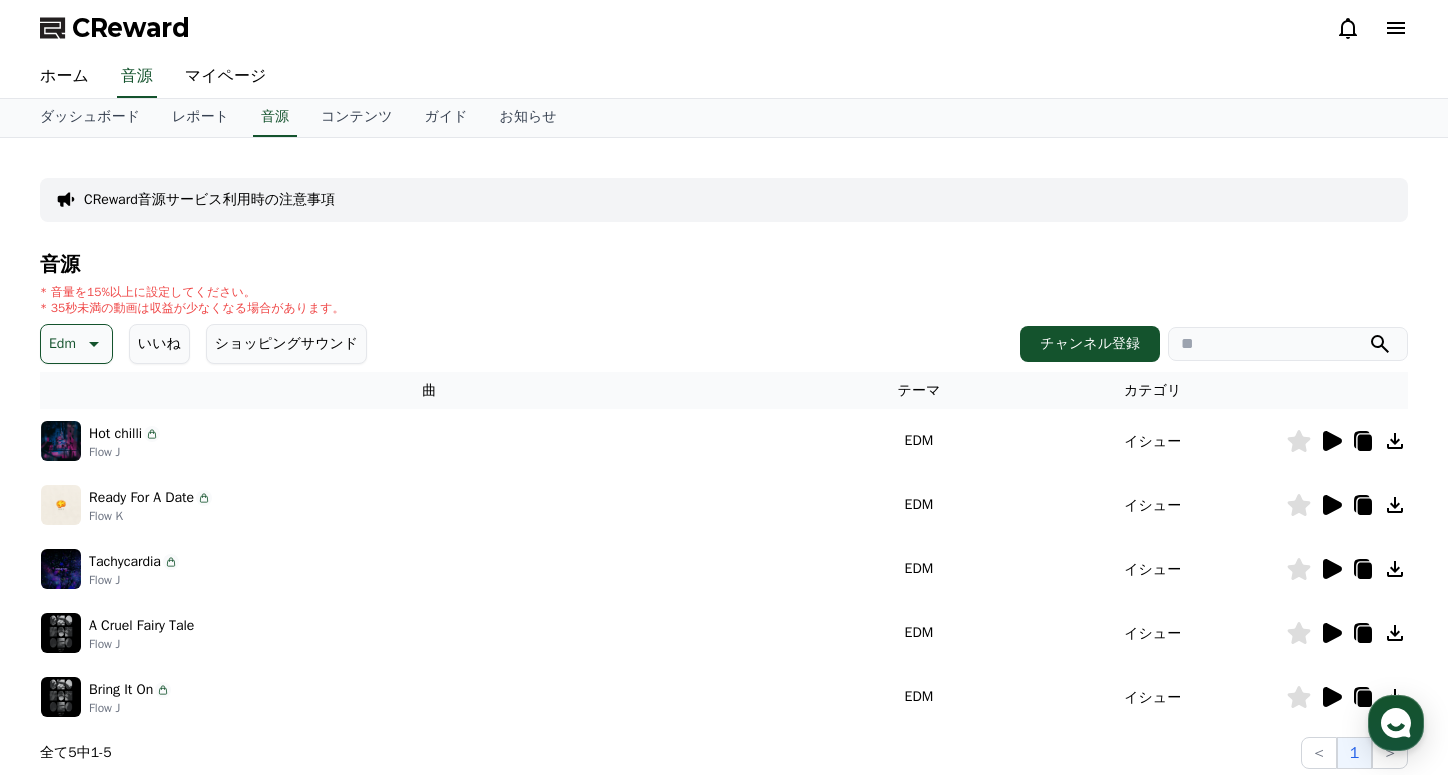 click 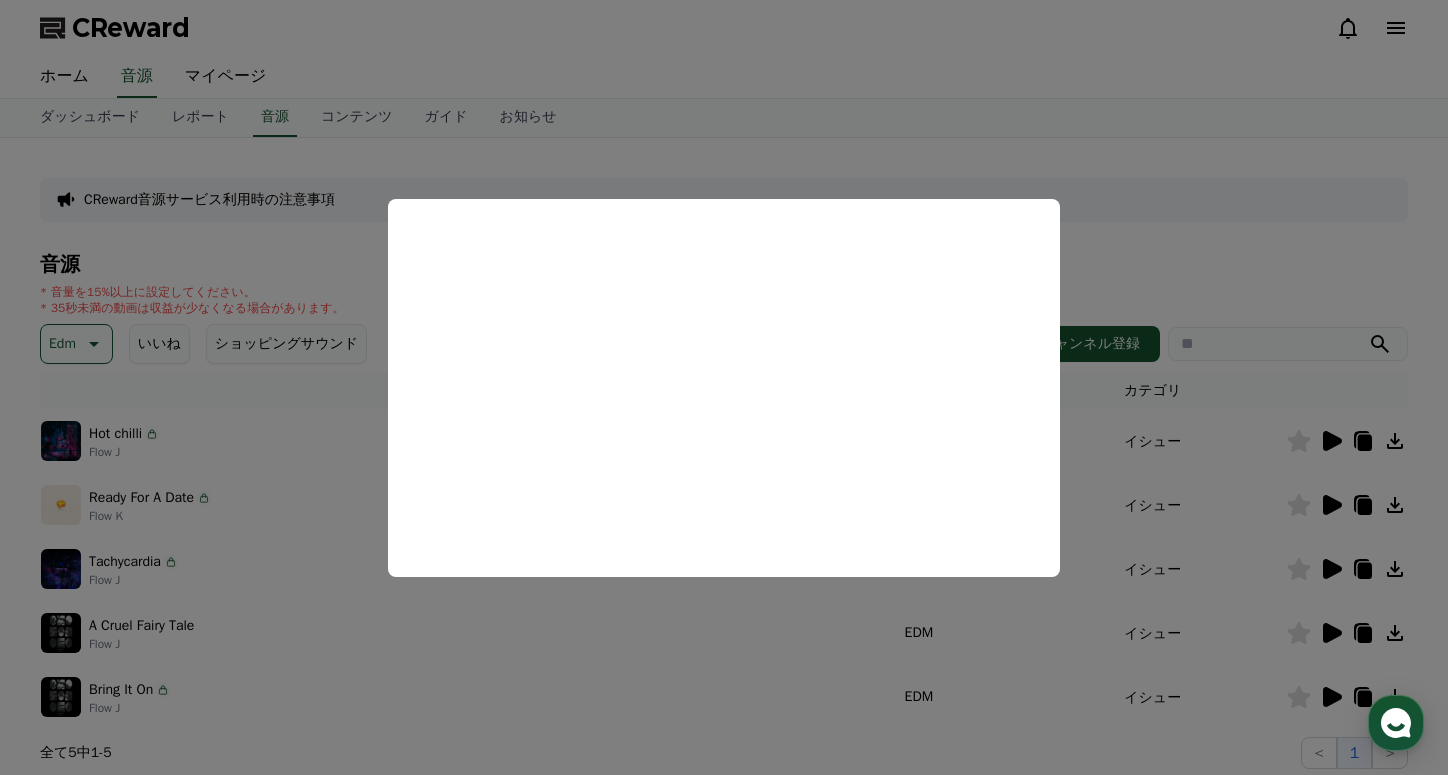 click at bounding box center [724, 387] 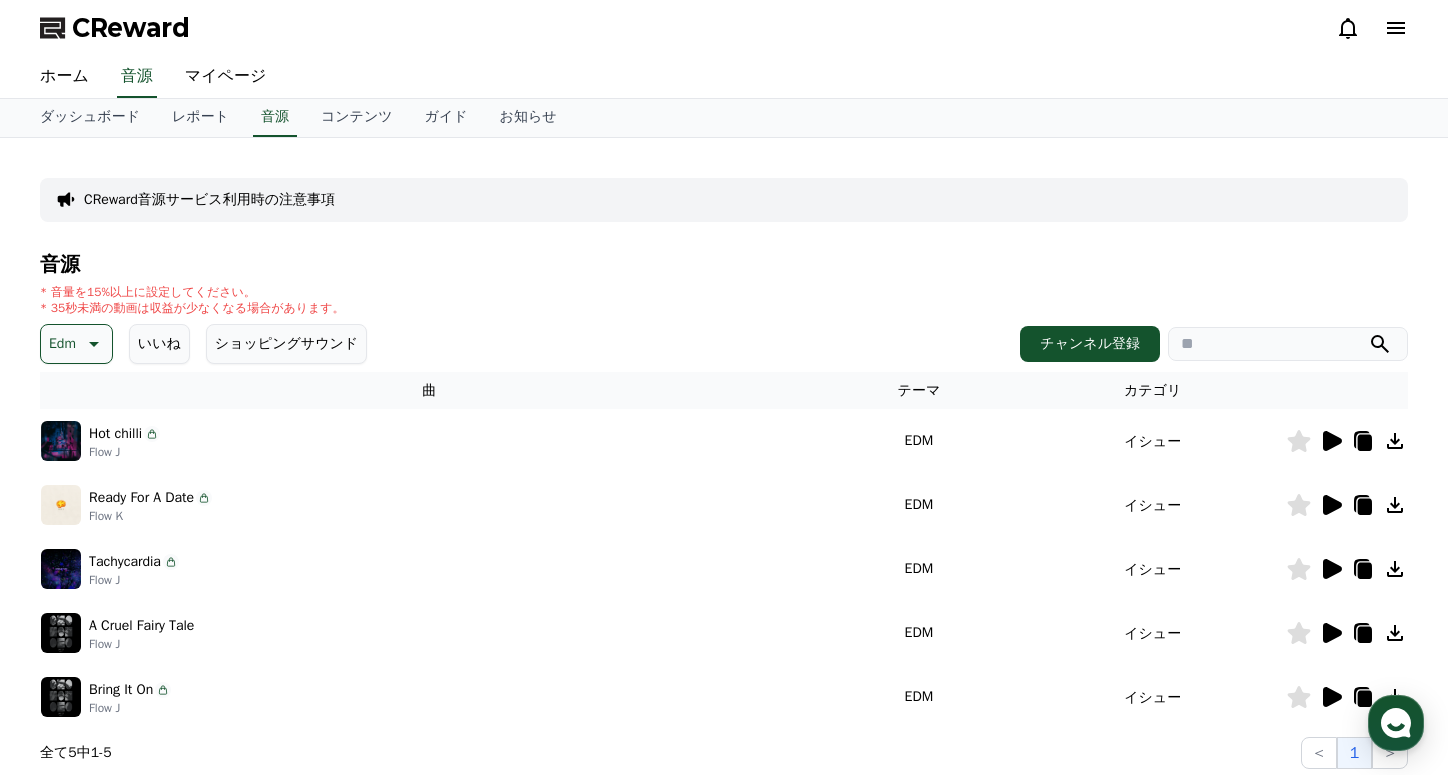 click 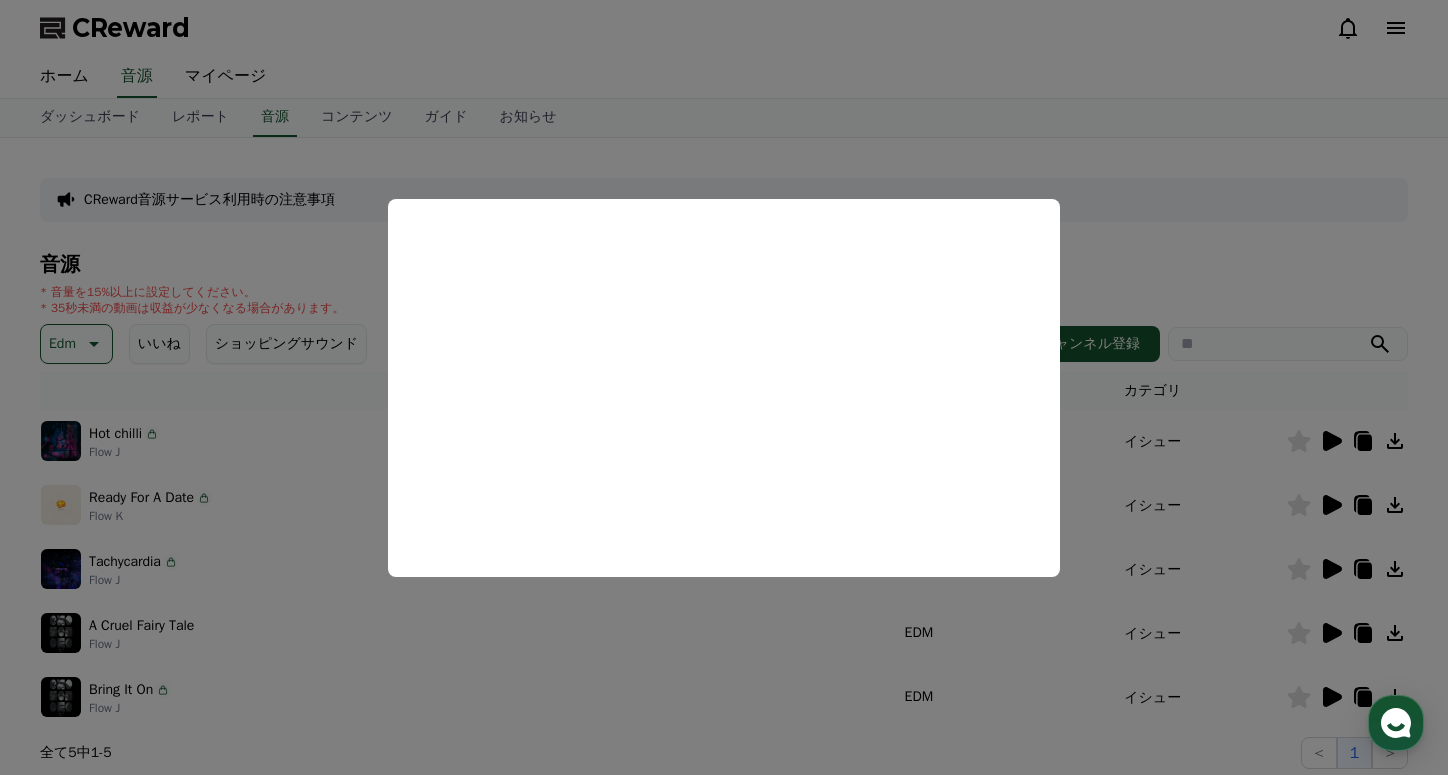 click at bounding box center (724, 387) 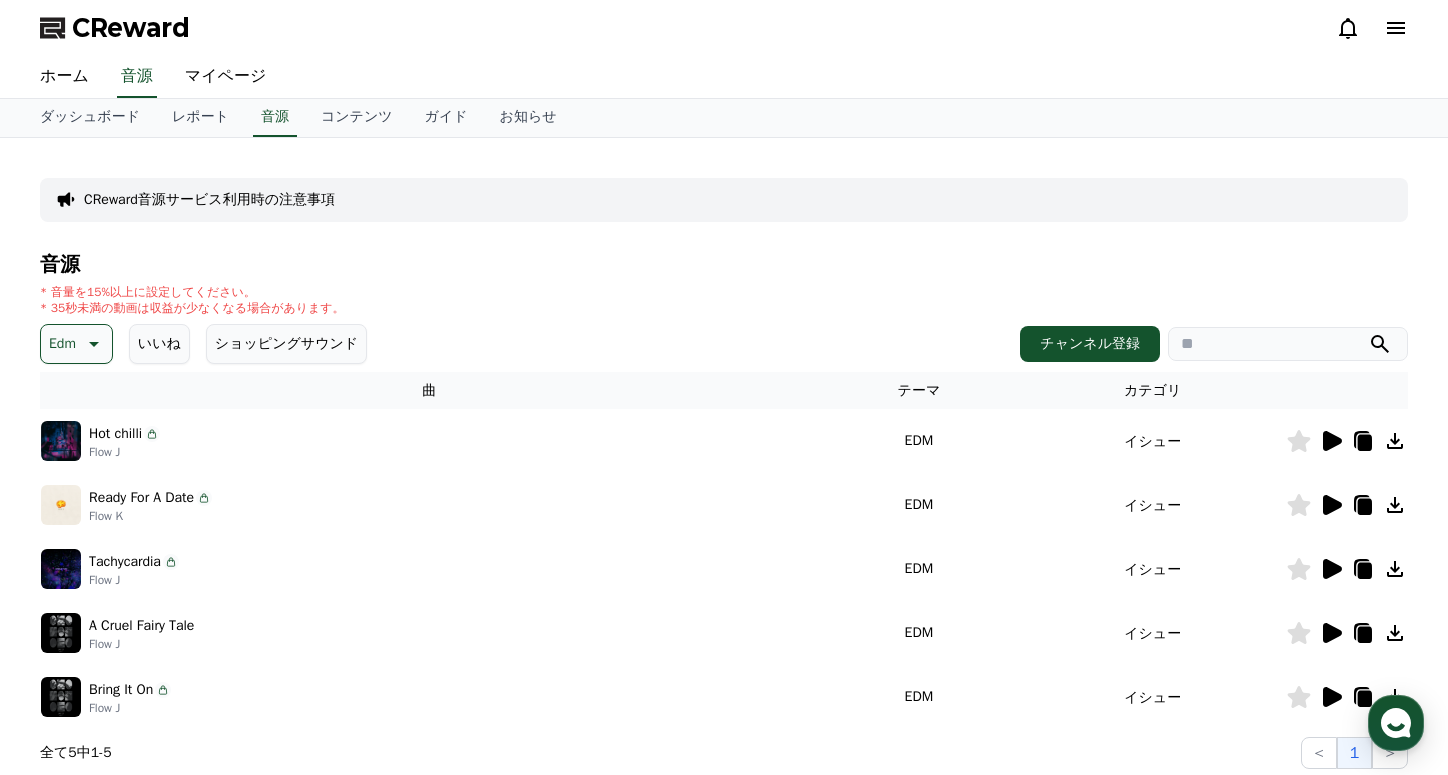 click 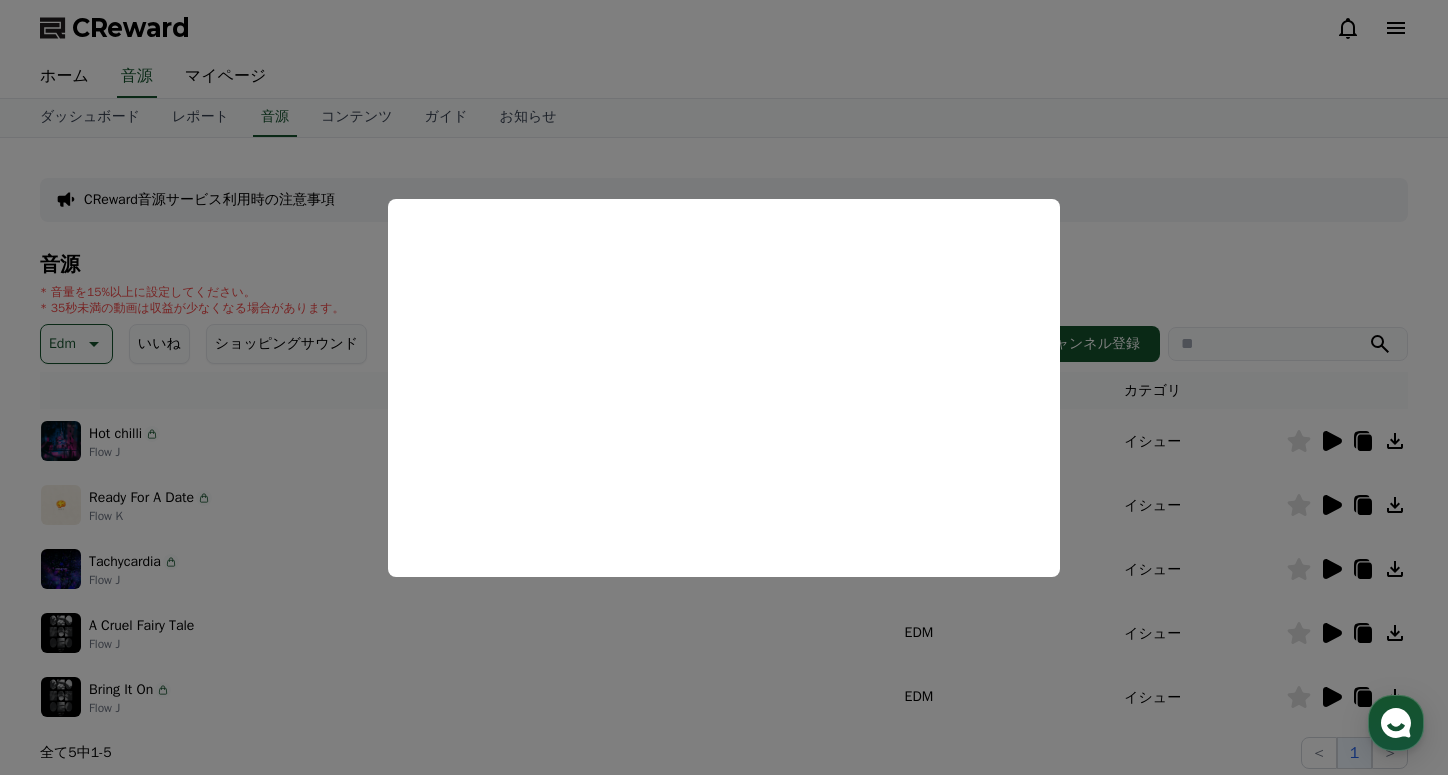 click at bounding box center [724, 387] 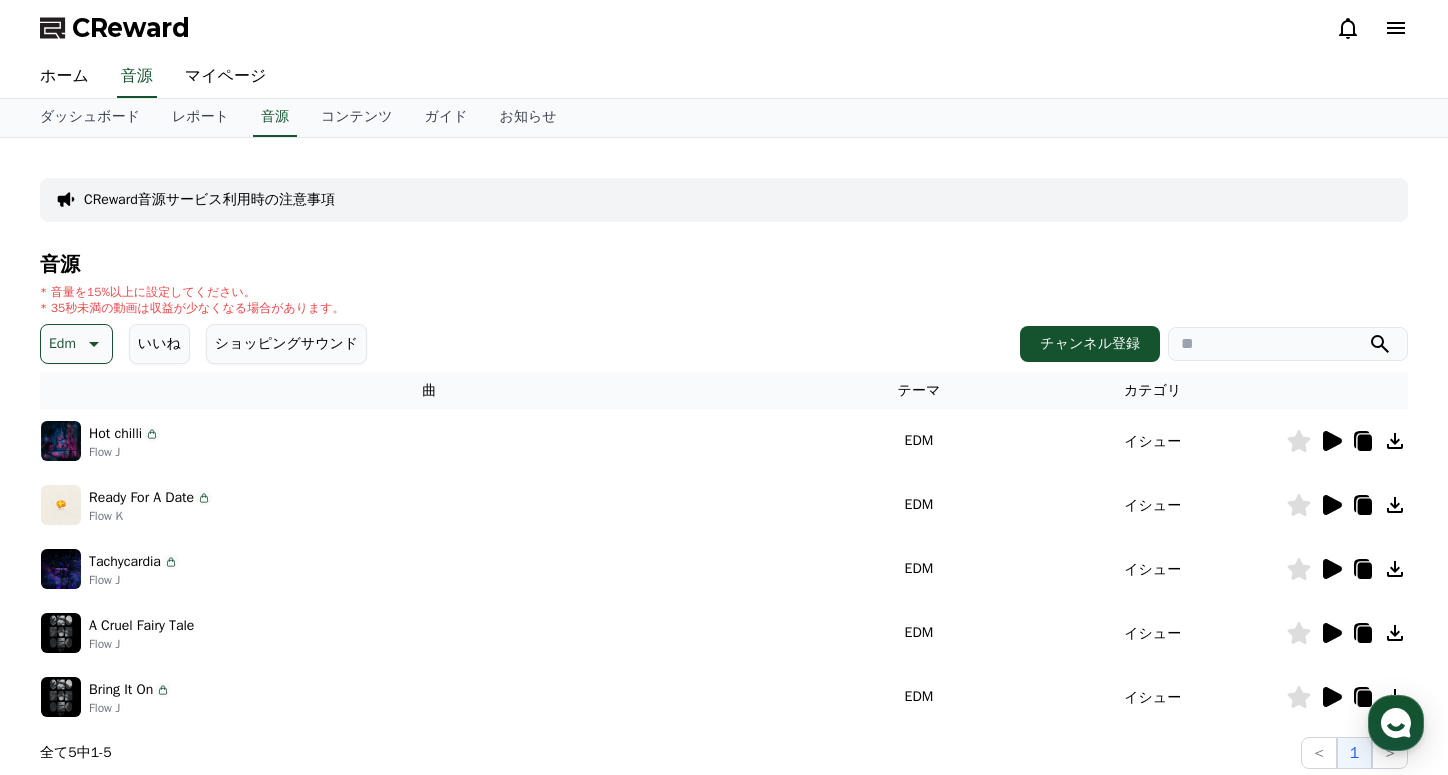 click 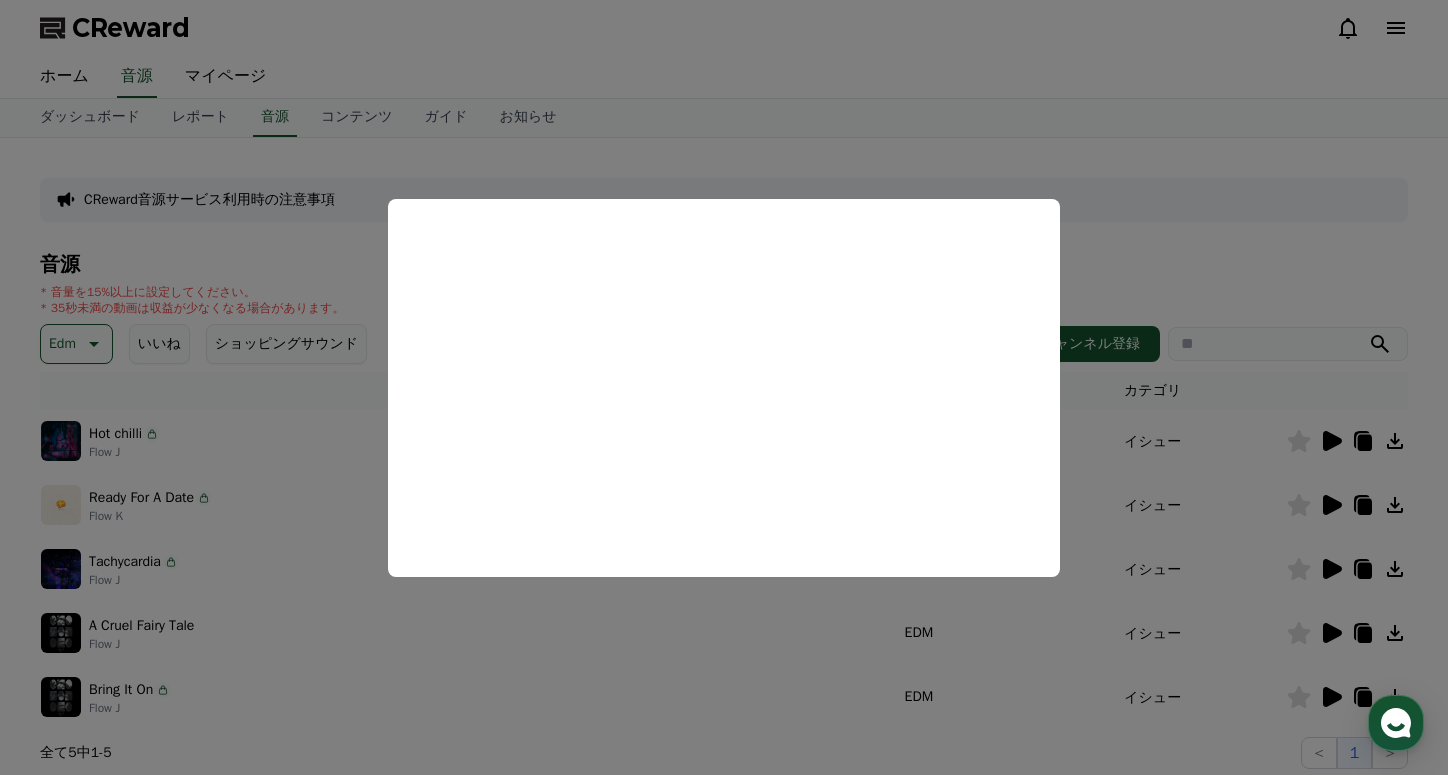 drag, startPoint x: 1302, startPoint y: 181, endPoint x: 1316, endPoint y: 264, distance: 84.17244 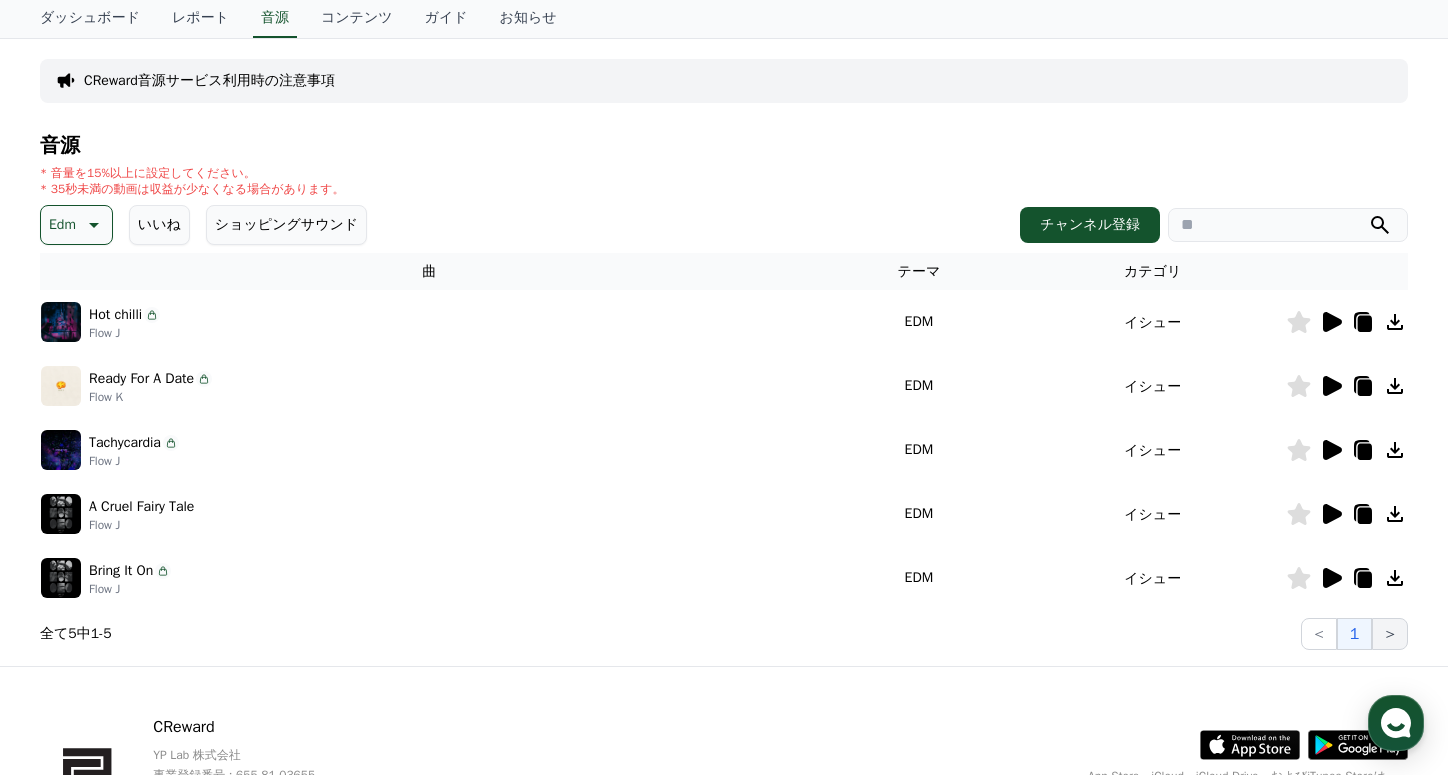 scroll, scrollTop: 167, scrollLeft: 0, axis: vertical 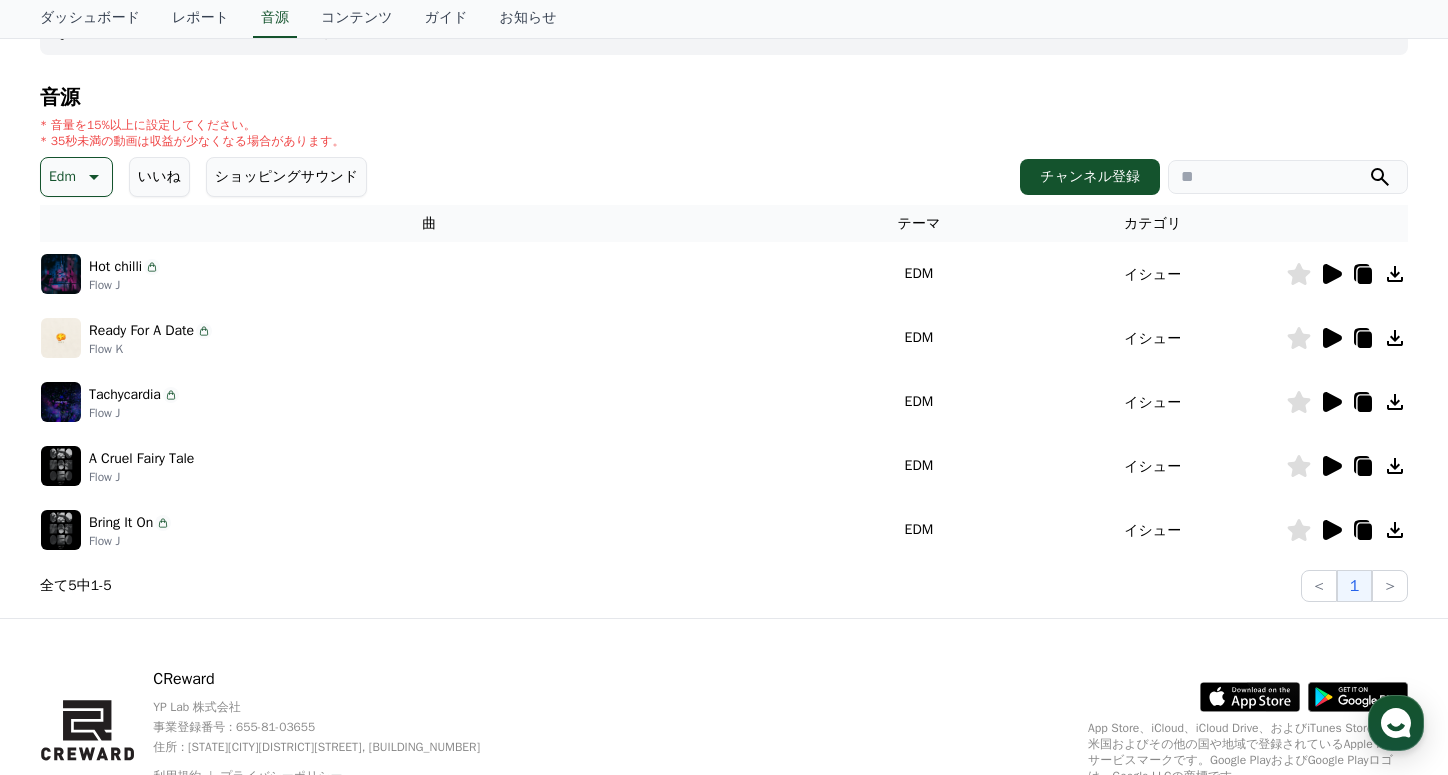 click 